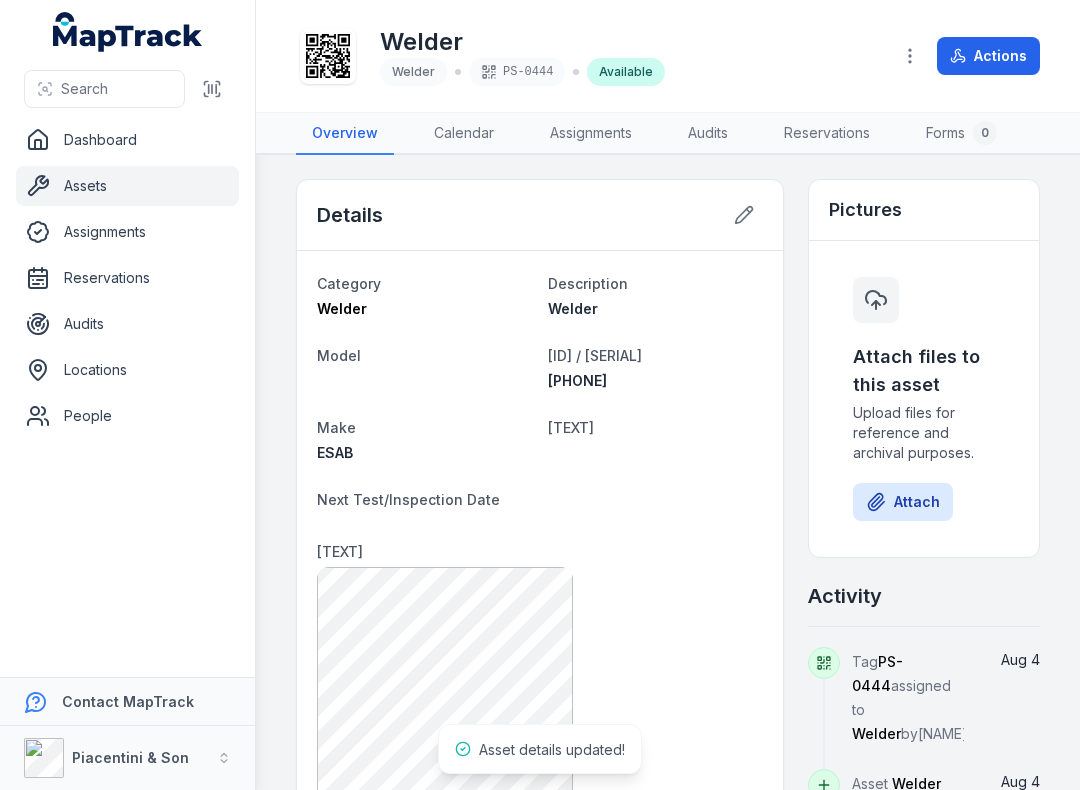 scroll, scrollTop: 0, scrollLeft: 0, axis: both 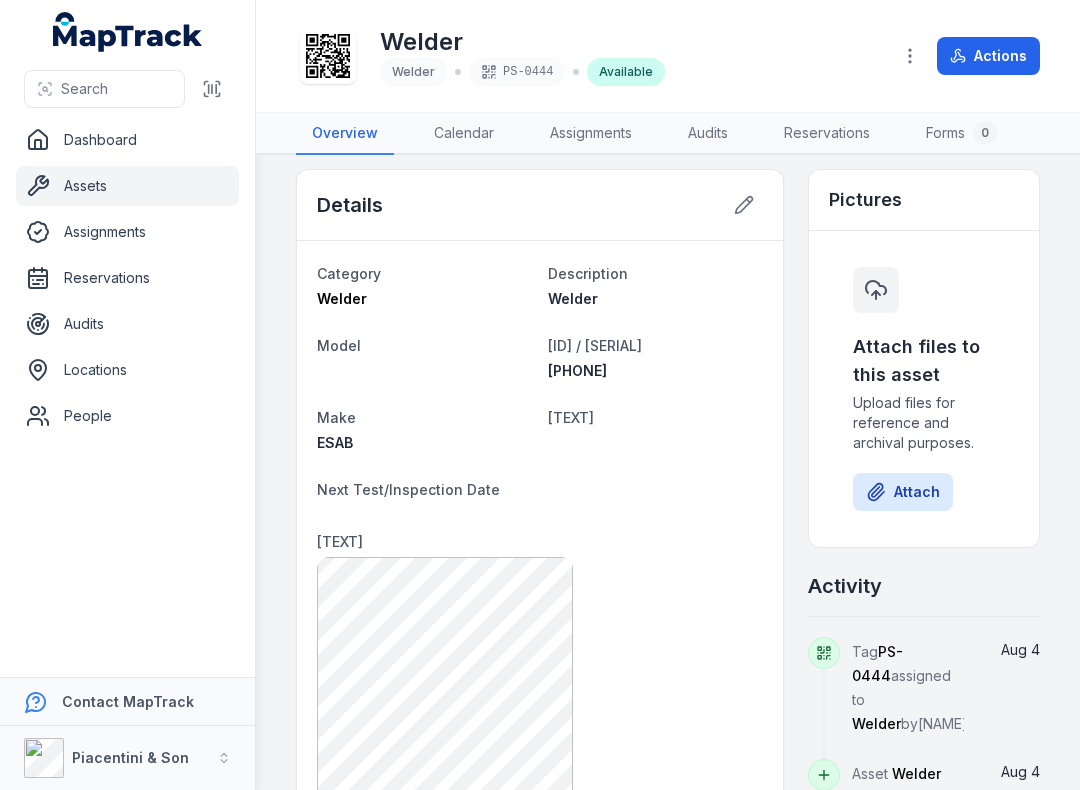 click on "Assets" at bounding box center [127, 186] 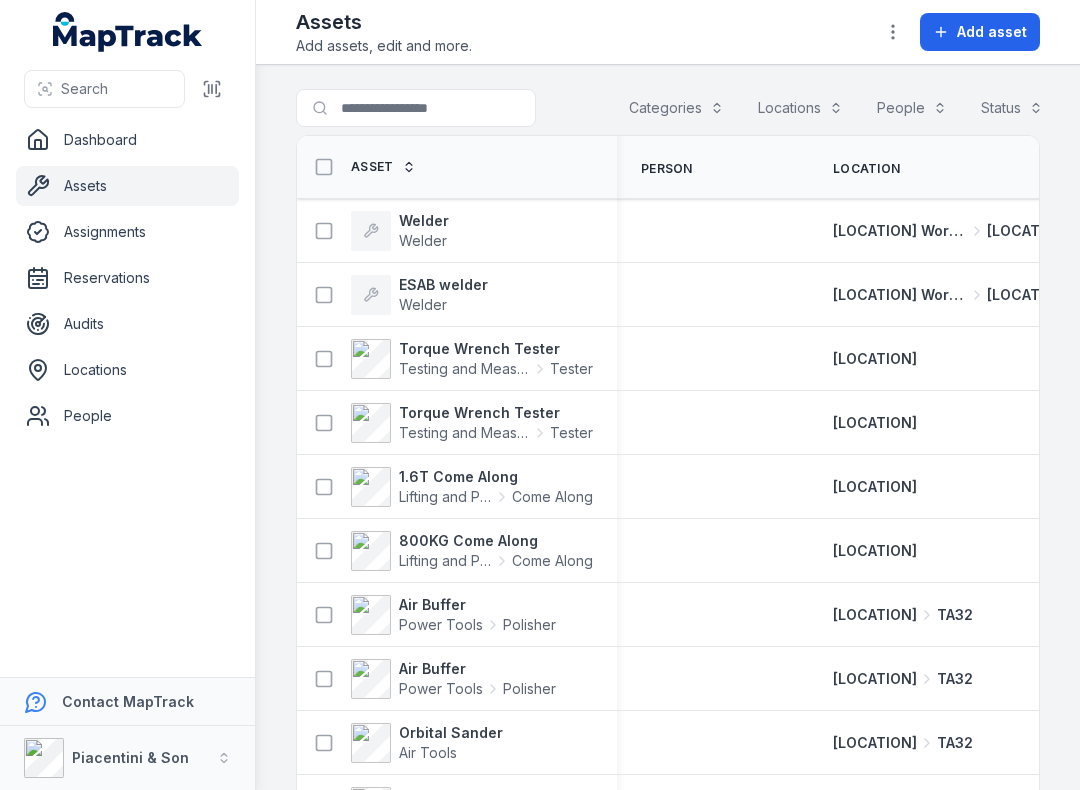 click on "Categories" at bounding box center [676, 108] 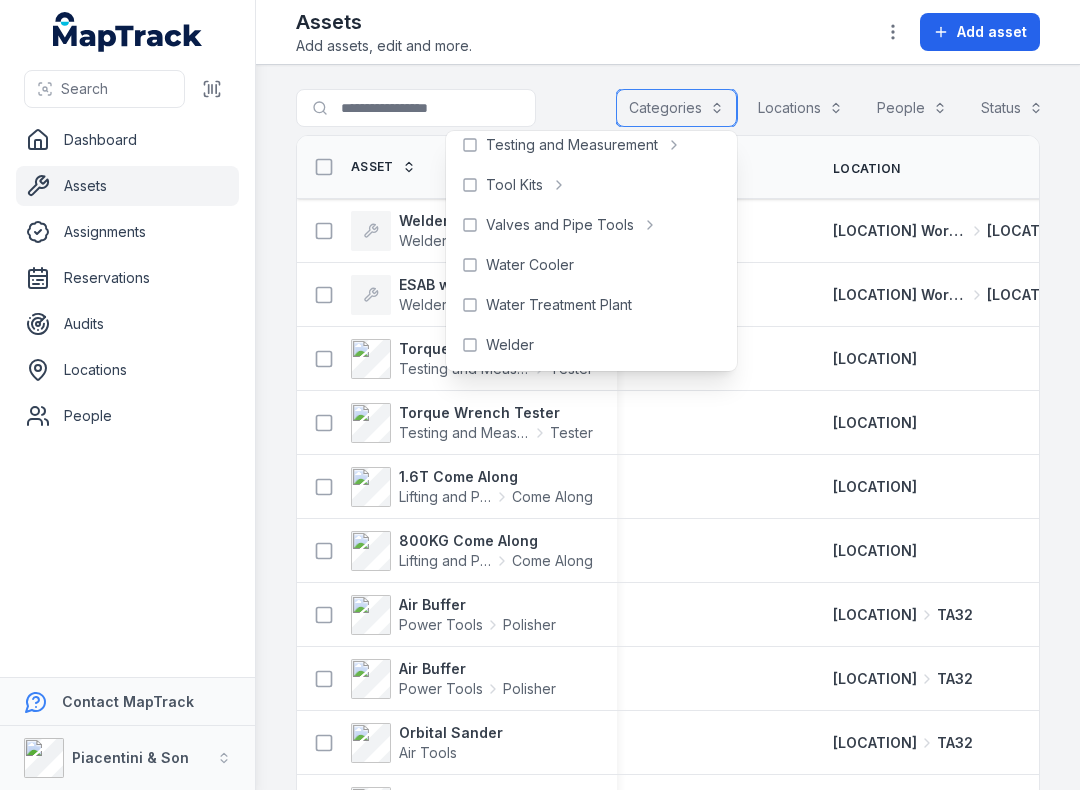 scroll, scrollTop: 892, scrollLeft: 0, axis: vertical 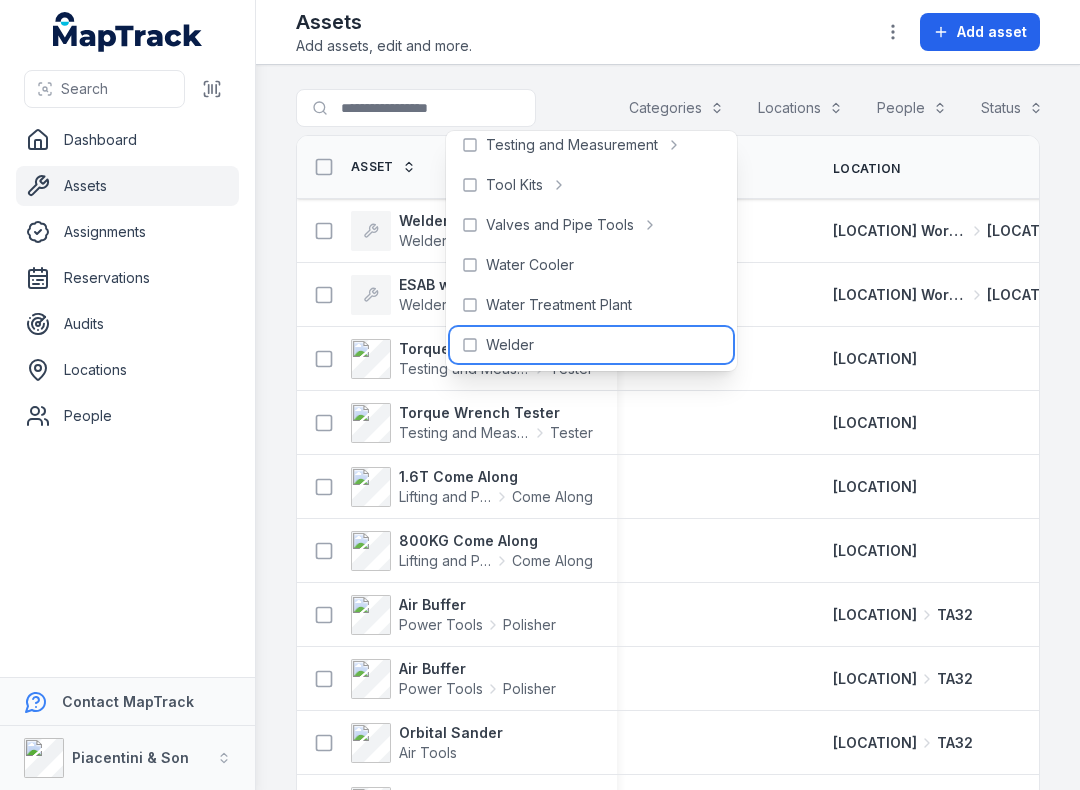click on "Welder" at bounding box center (510, 345) 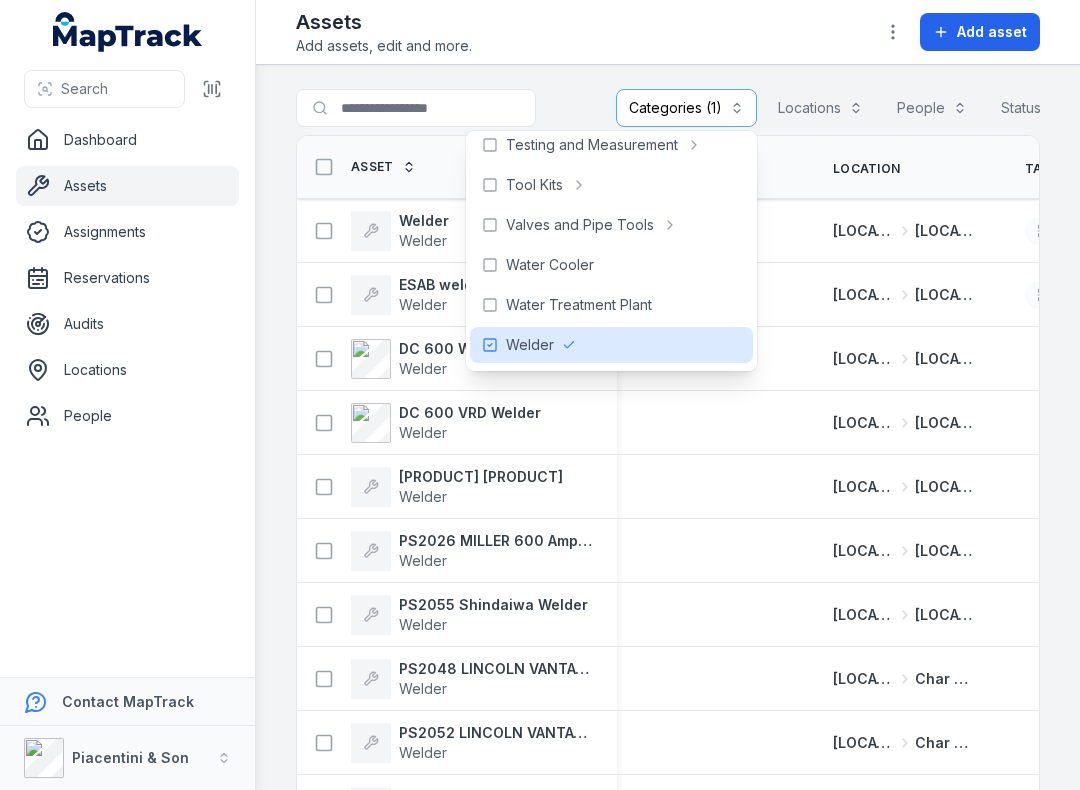 click on "Add asset" at bounding box center (992, 32) 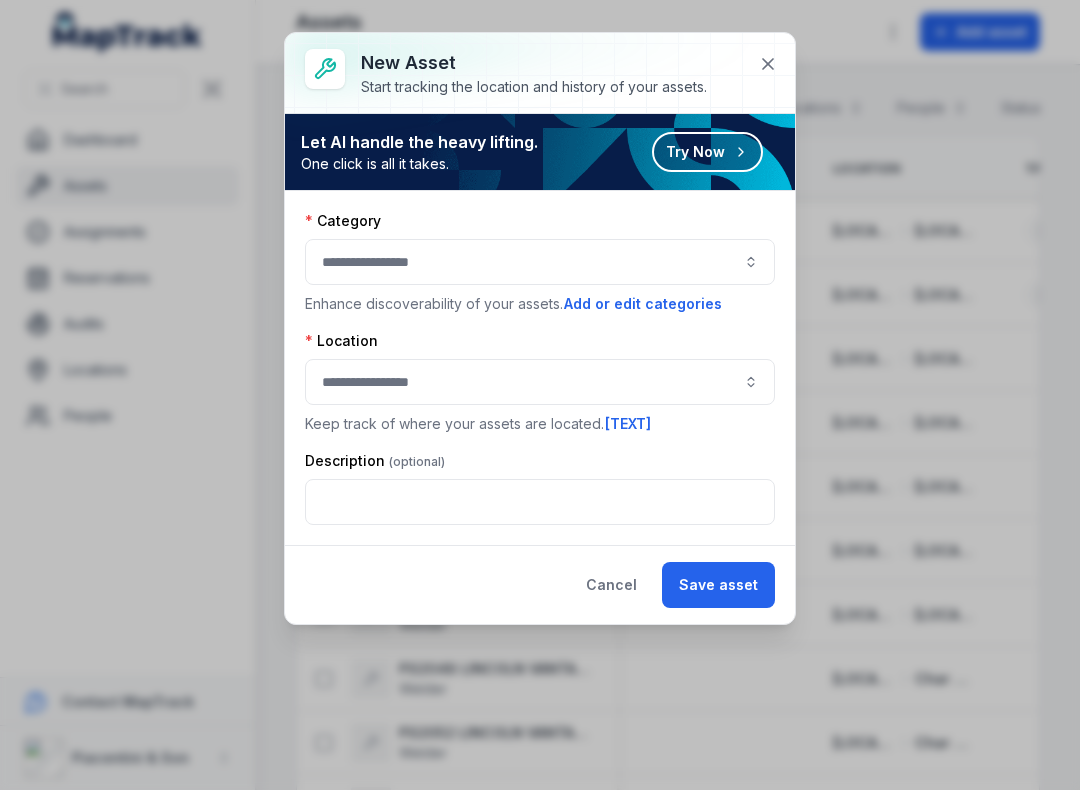 click at bounding box center (540, 262) 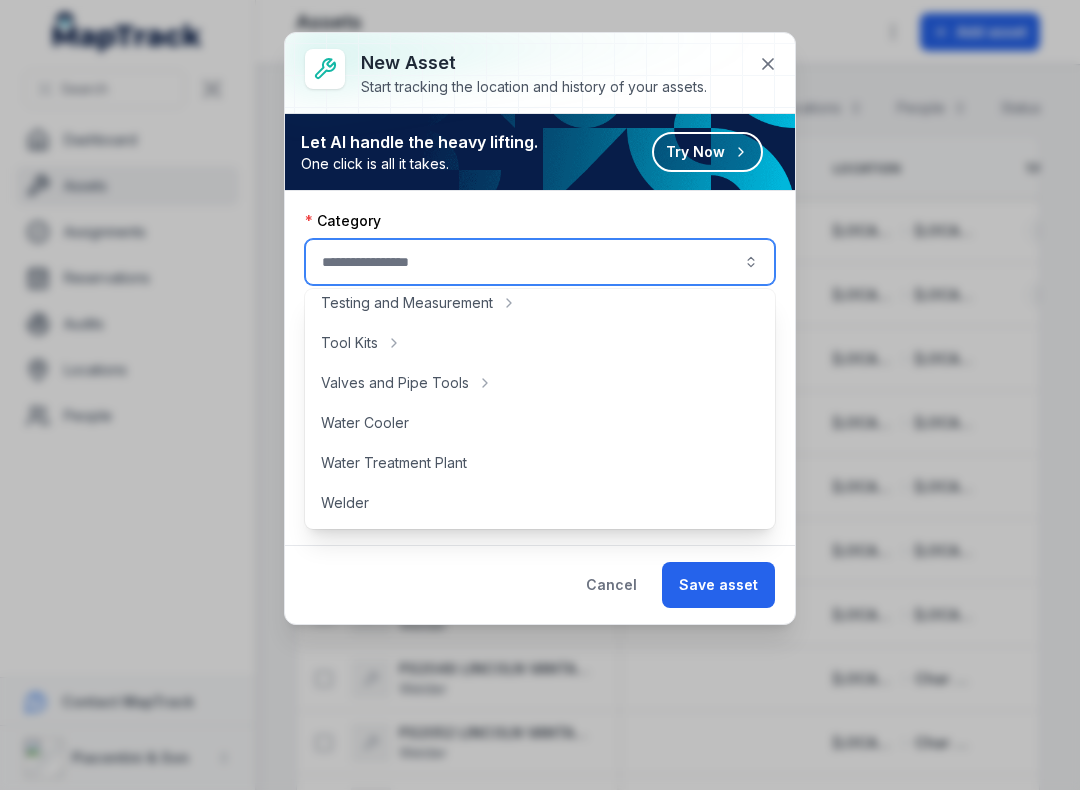 scroll, scrollTop: 892, scrollLeft: 0, axis: vertical 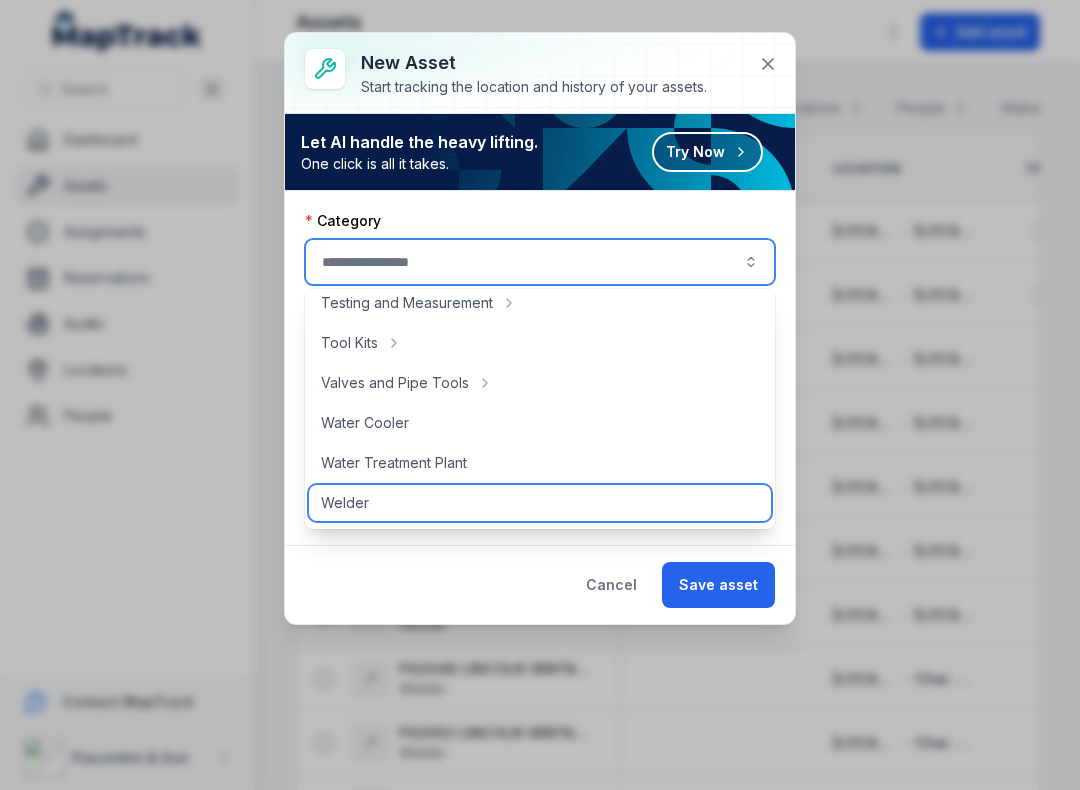 click on "Welder" at bounding box center [540, 503] 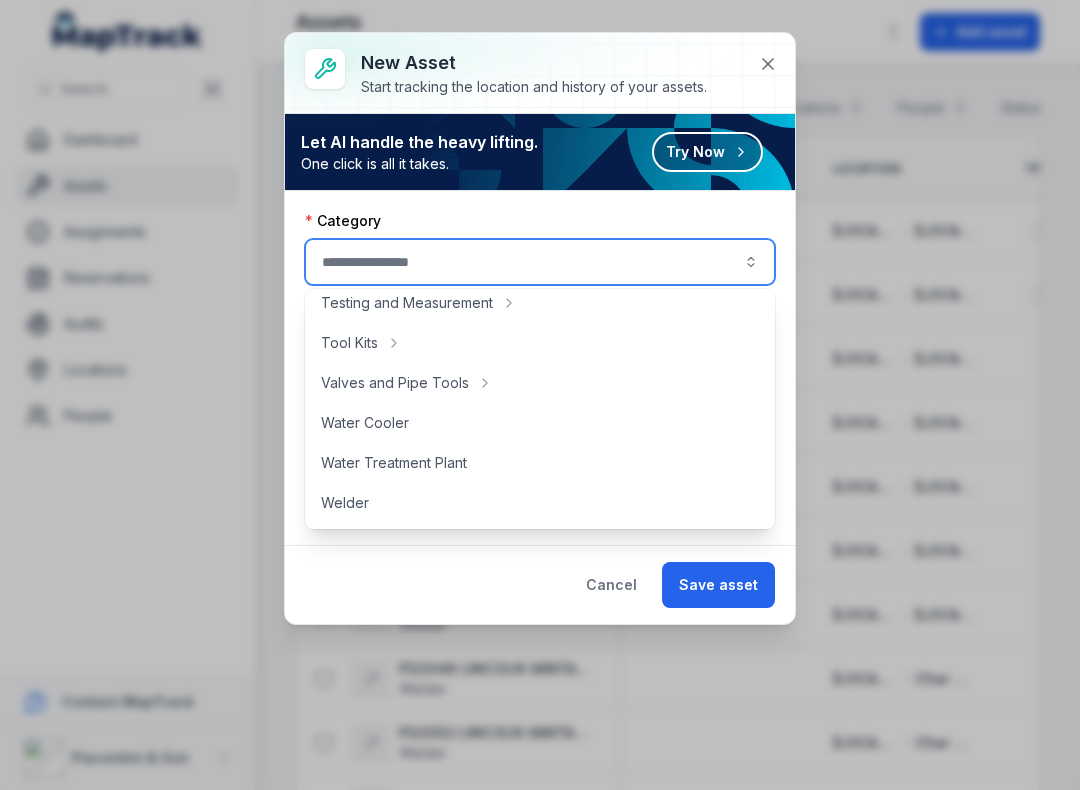 type on "******" 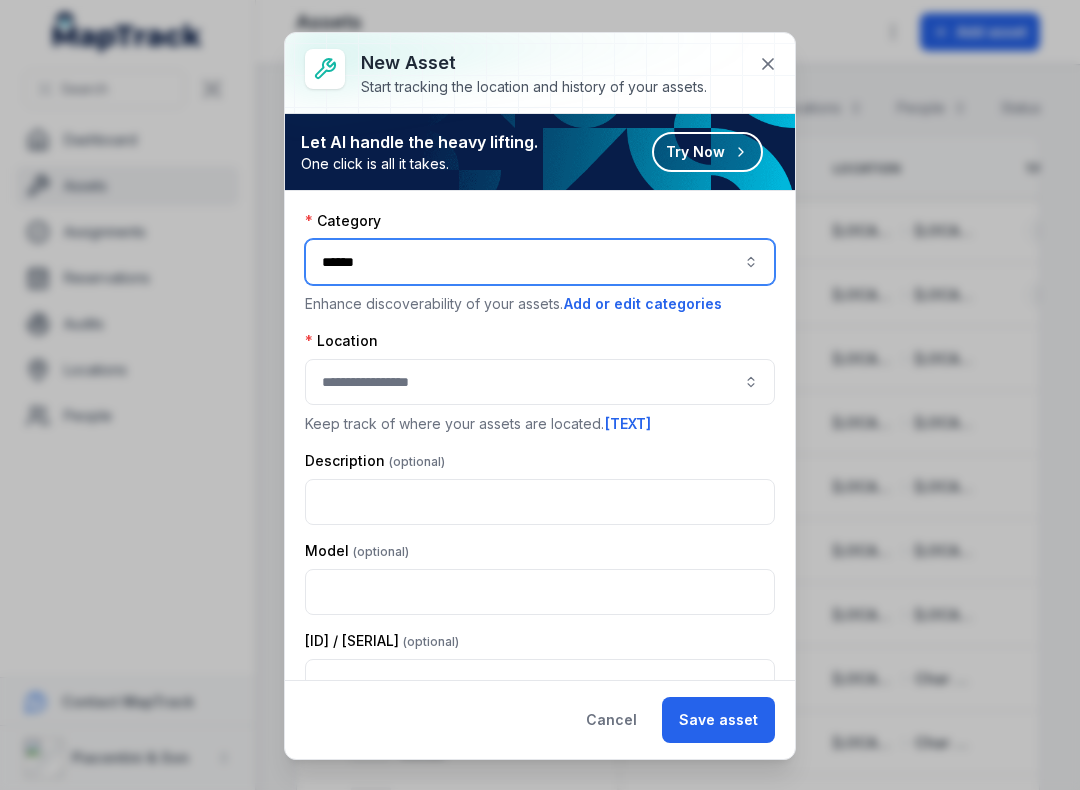 click at bounding box center (540, 382) 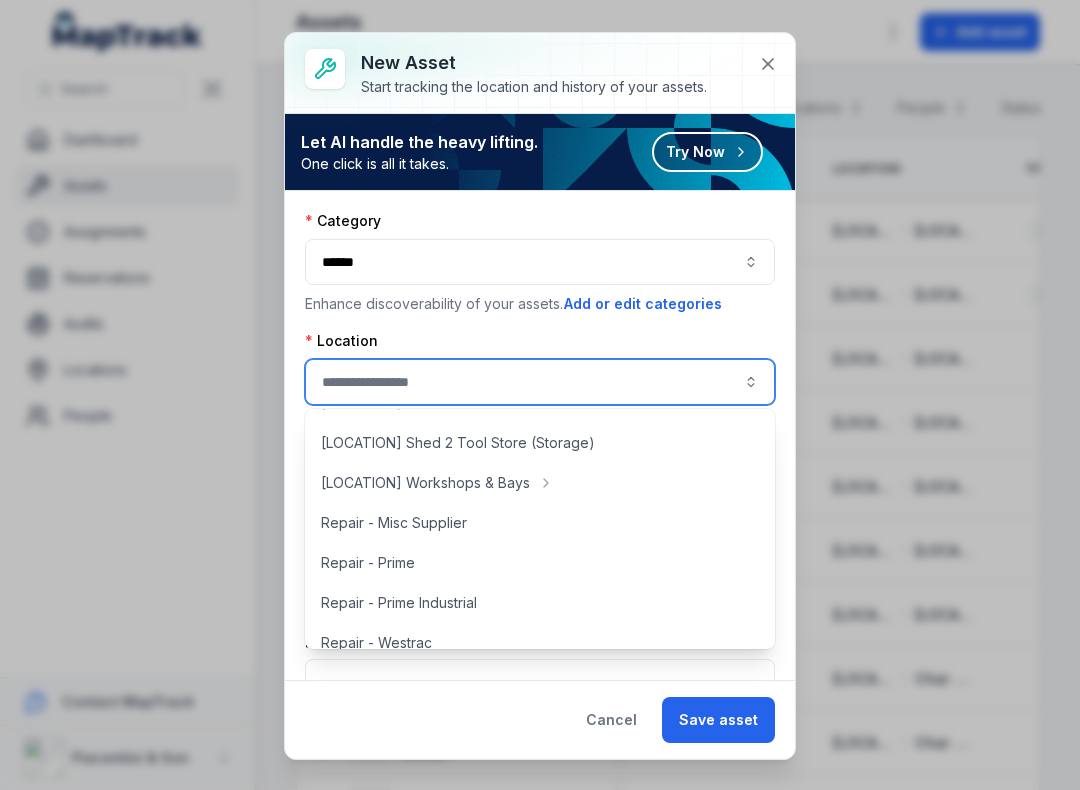 scroll, scrollTop: 437, scrollLeft: 0, axis: vertical 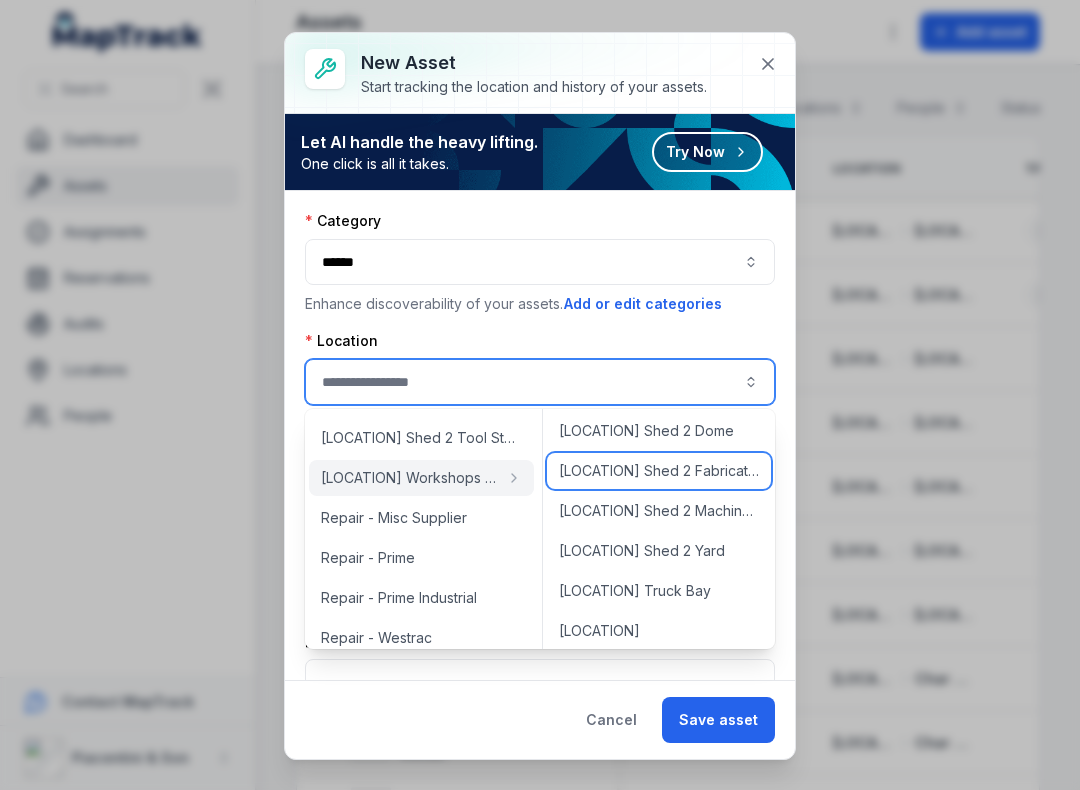 click on "[LOCATION] Shed 2 Fabrication Shop" at bounding box center [659, 471] 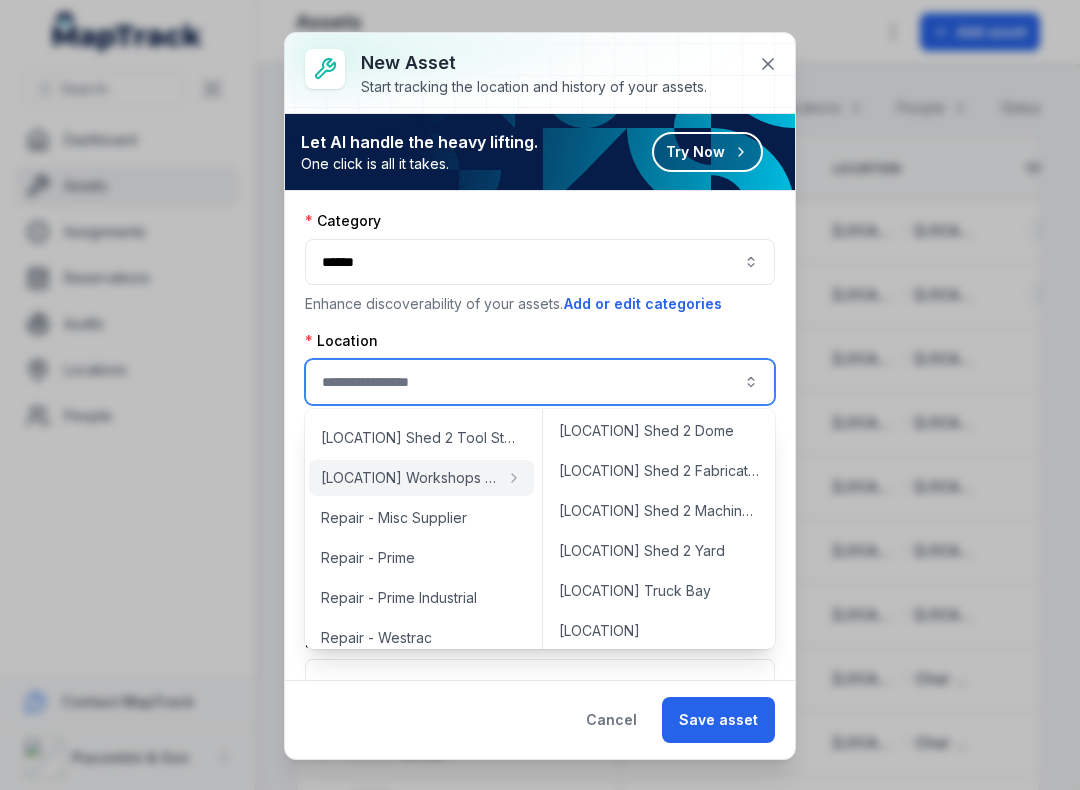 type on "**********" 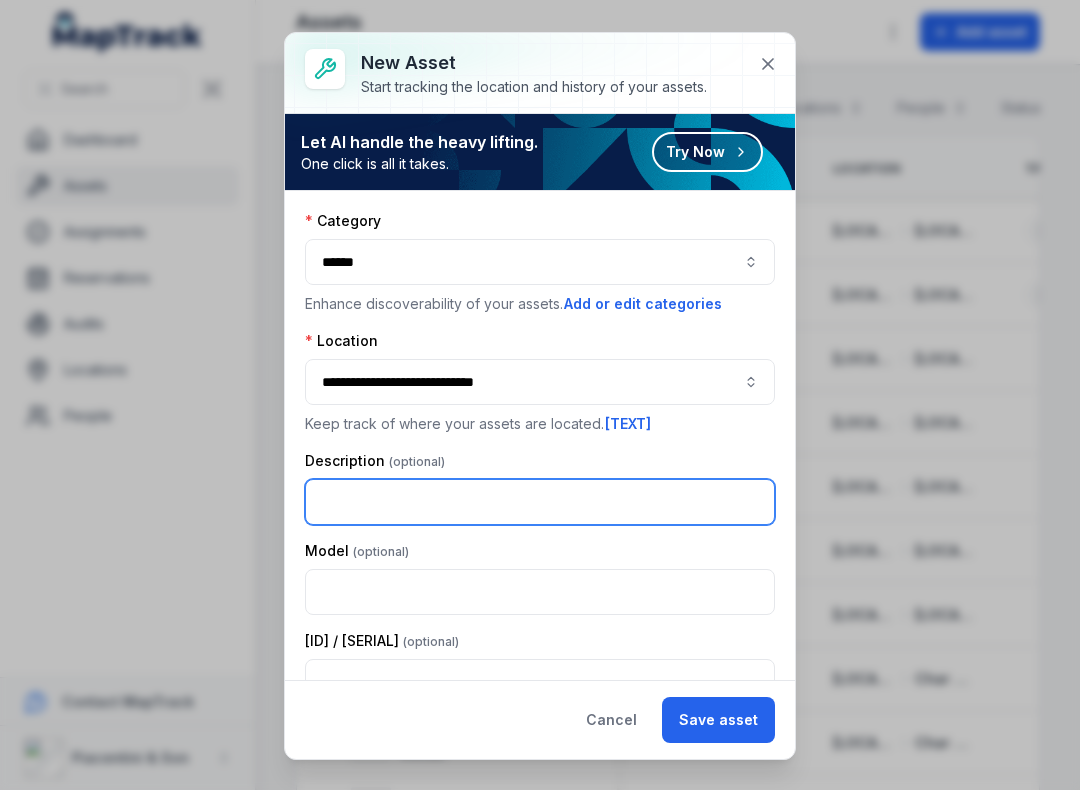 click at bounding box center [540, 502] 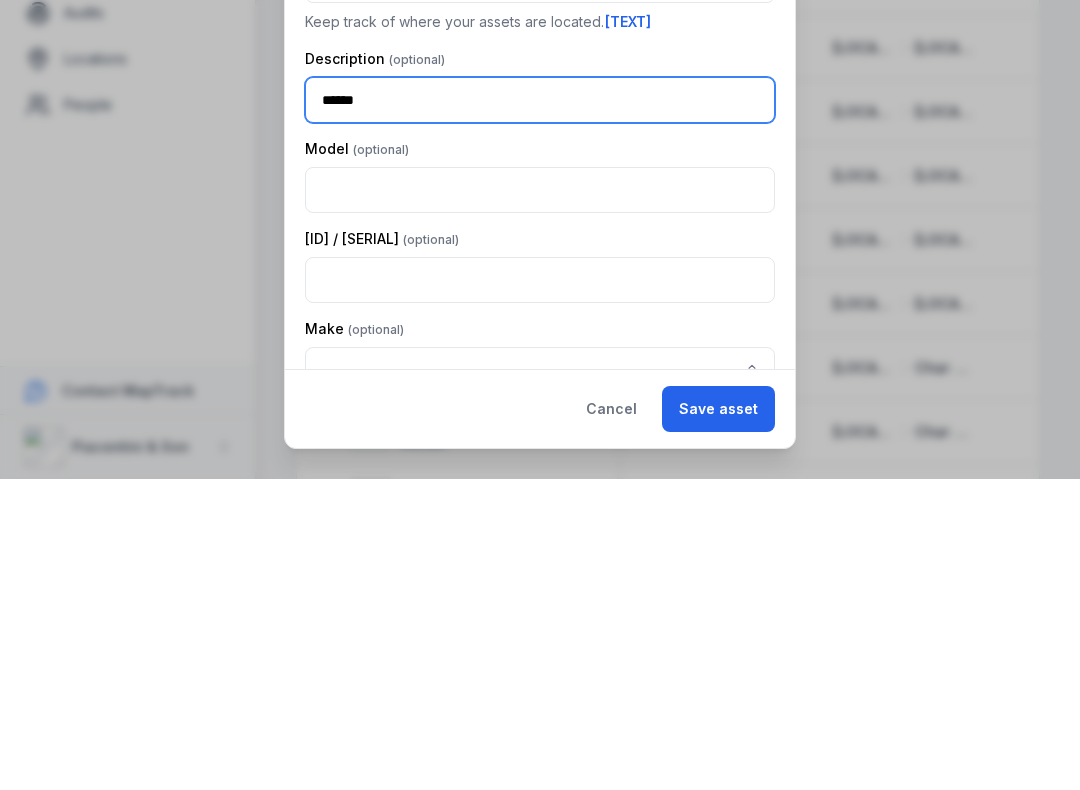 scroll, scrollTop: 108, scrollLeft: 0, axis: vertical 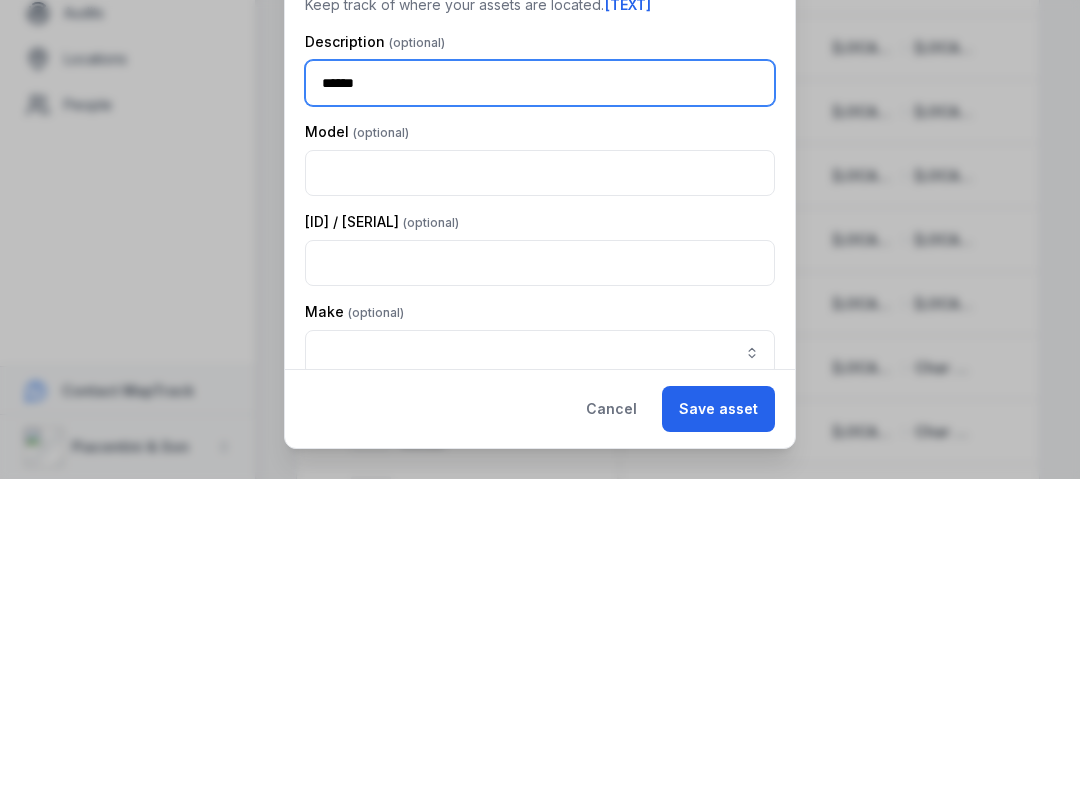 type on "******" 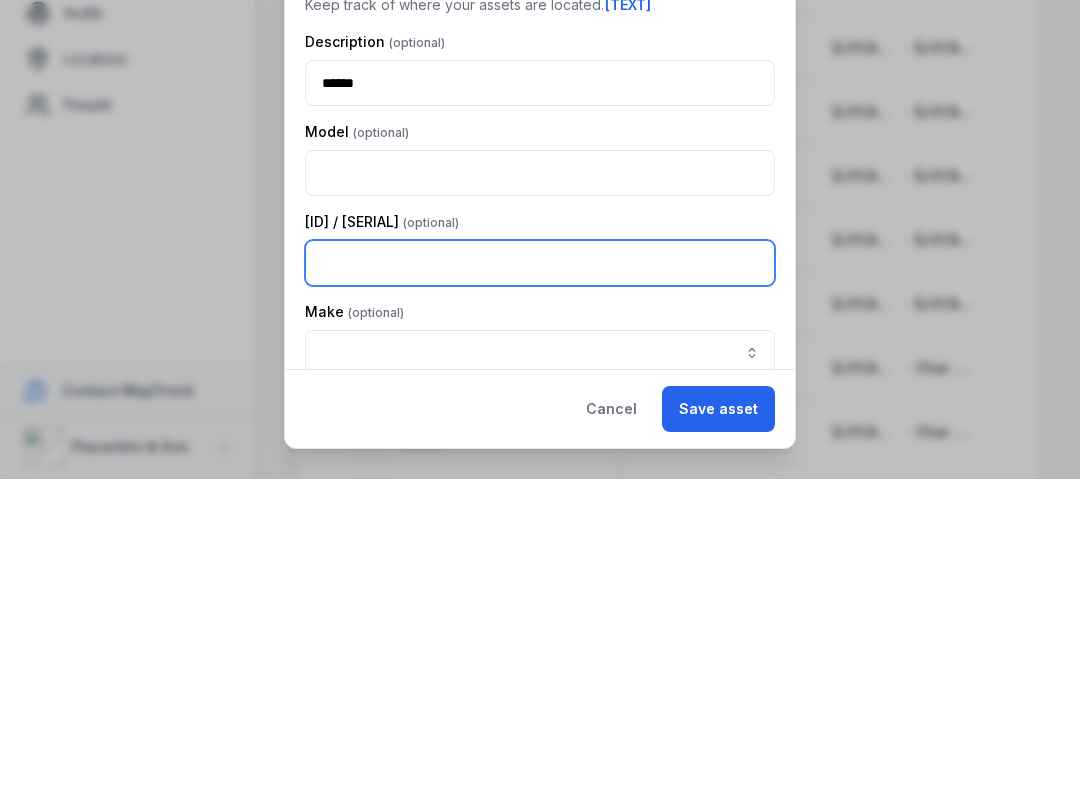 click at bounding box center (540, 574) 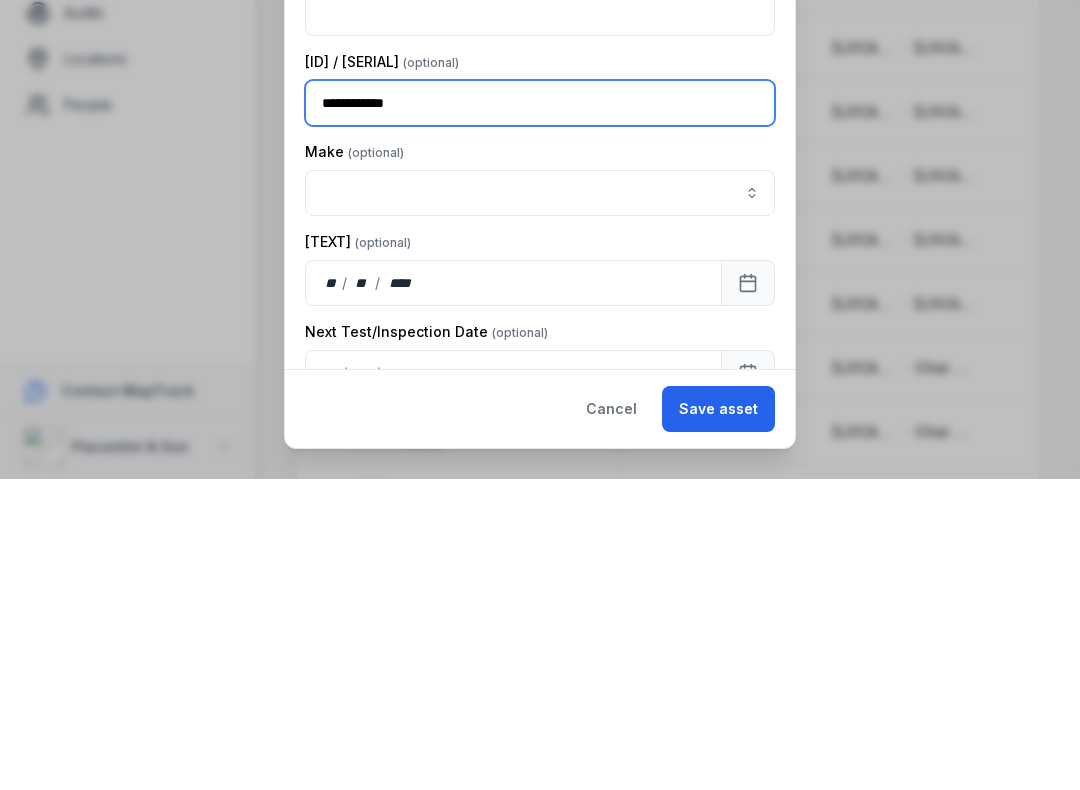 scroll, scrollTop: 270, scrollLeft: 0, axis: vertical 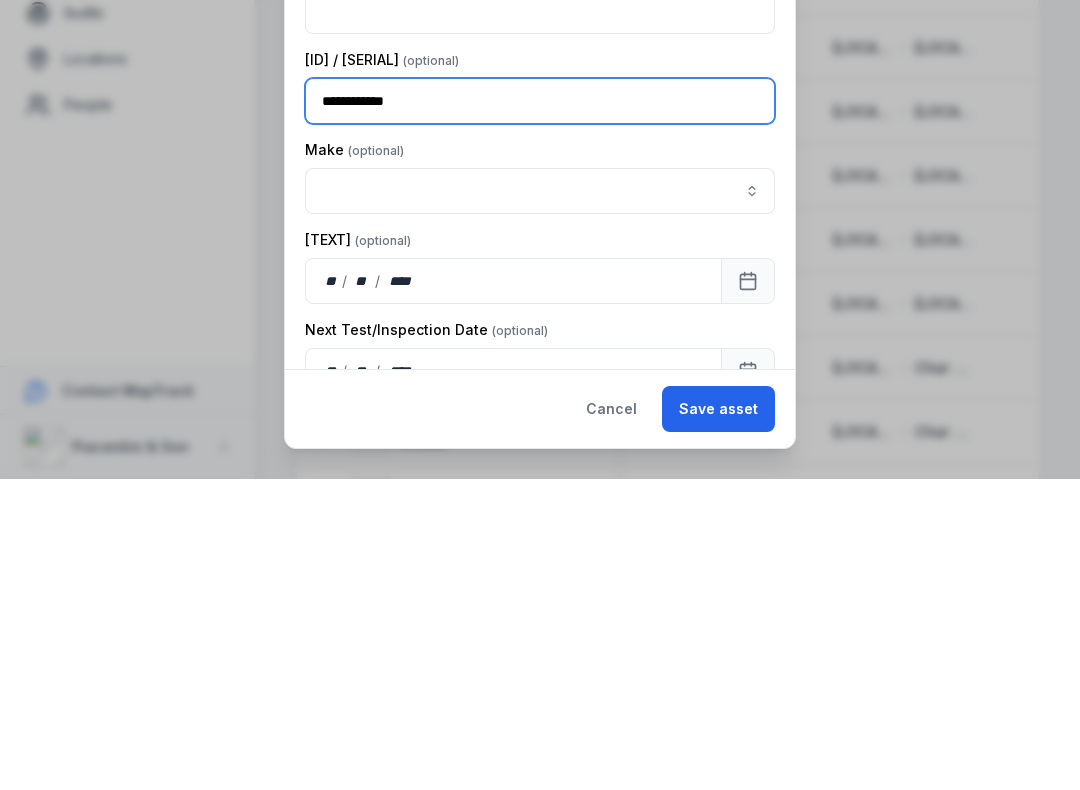 type on "**********" 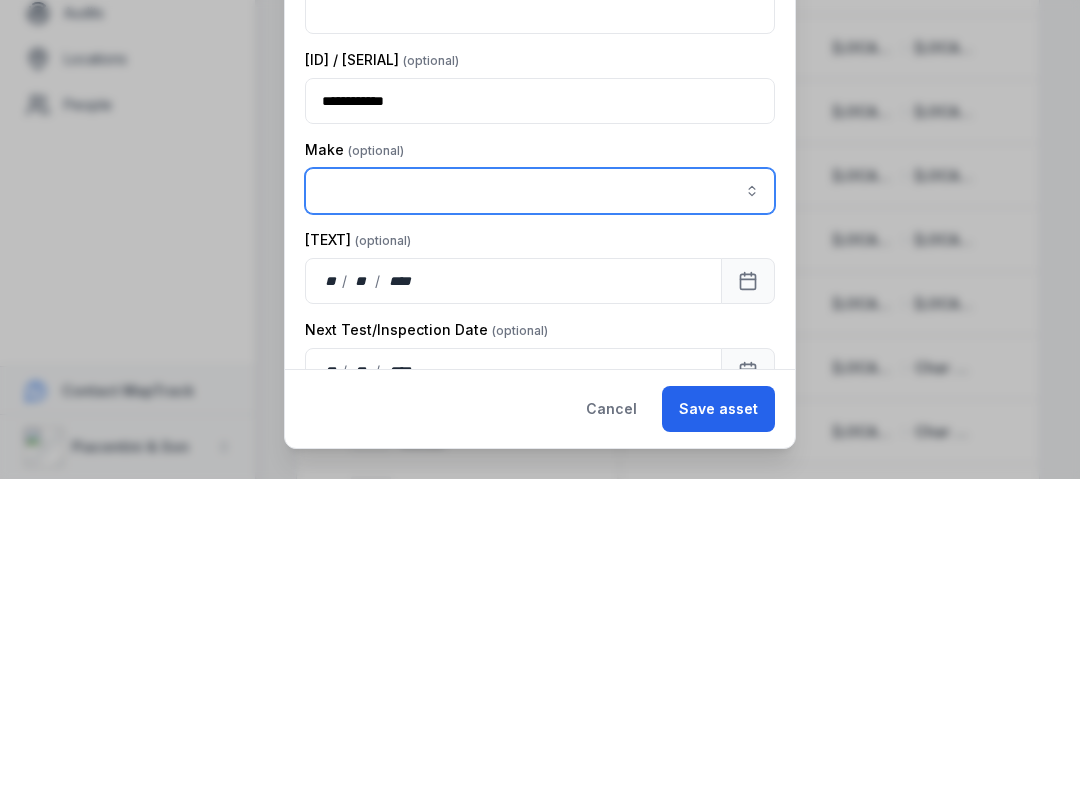 click at bounding box center [752, 502] 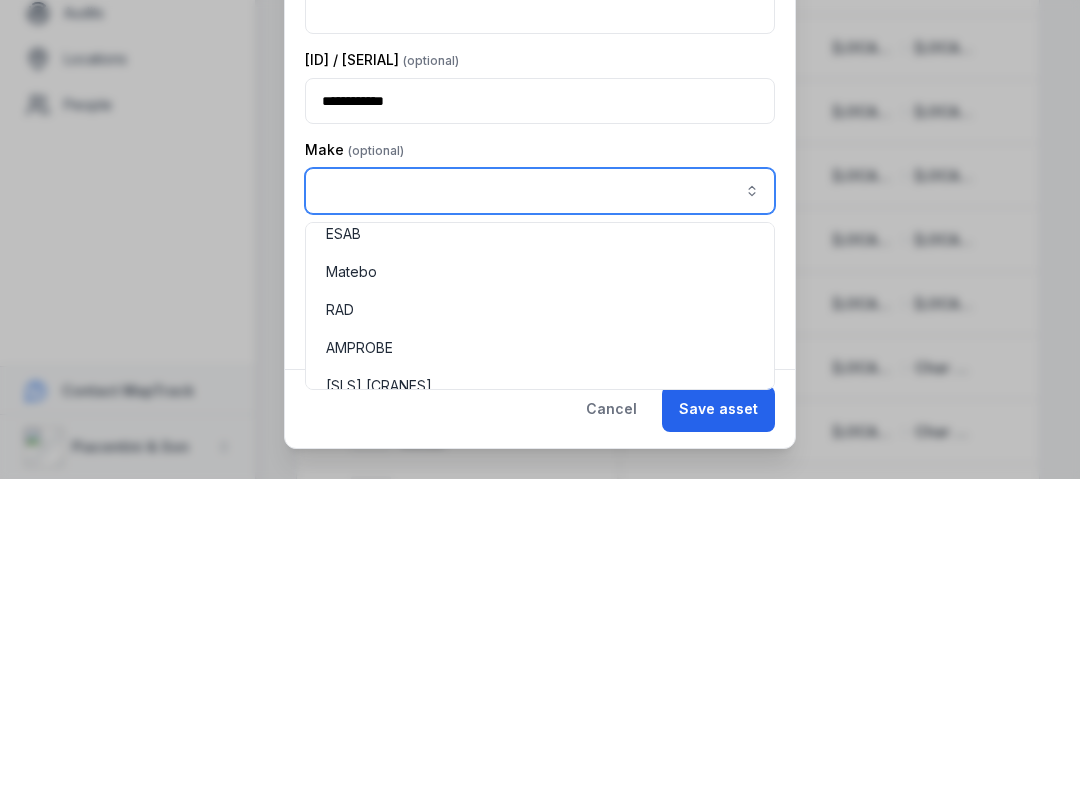 scroll, scrollTop: 920, scrollLeft: 0, axis: vertical 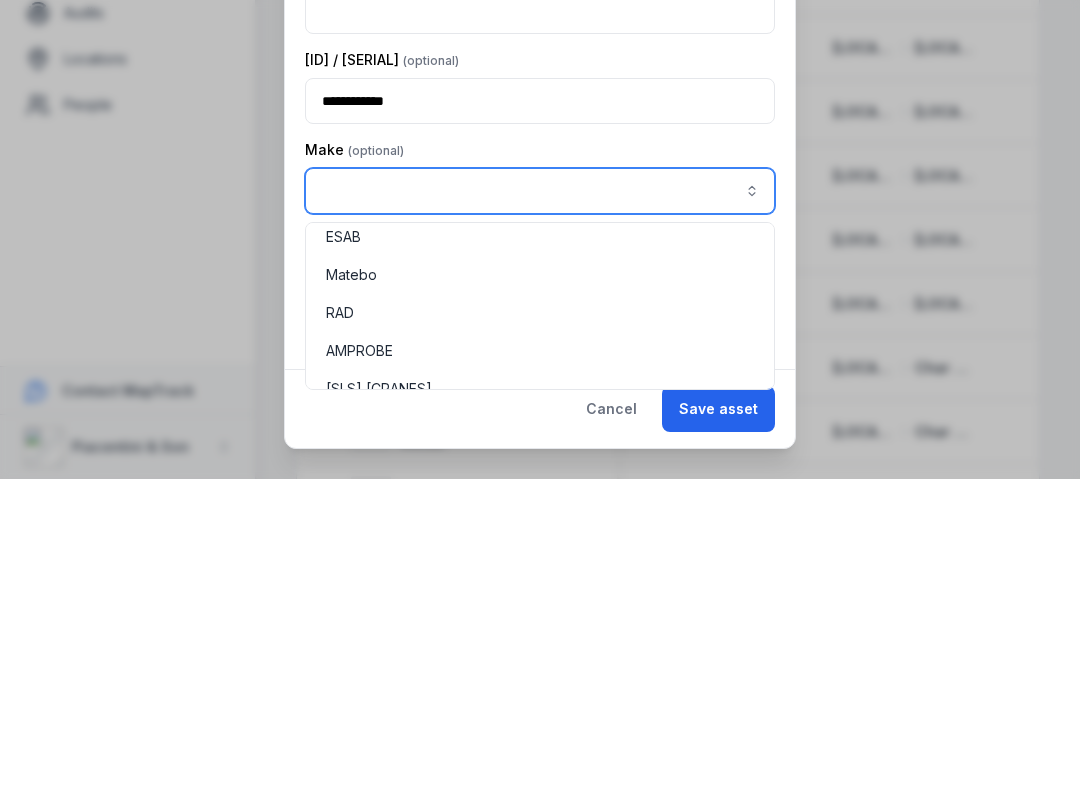 click on "ESAB" at bounding box center (343, 548) 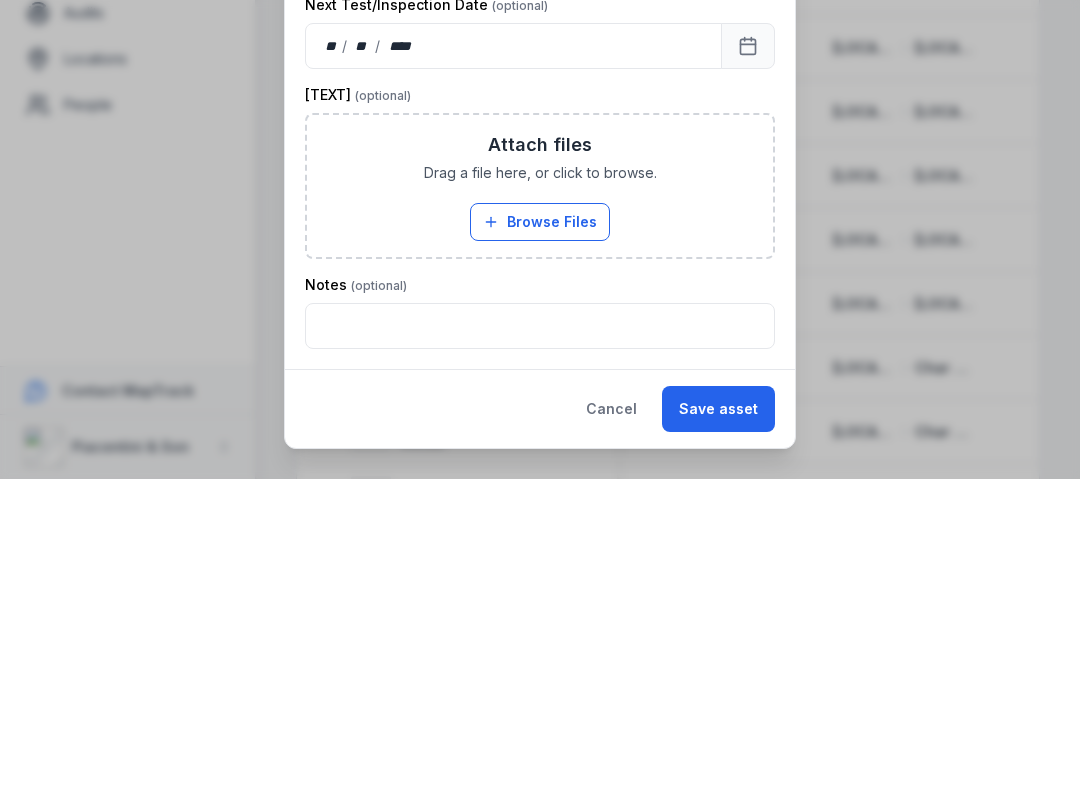 scroll, scrollTop: 595, scrollLeft: 0, axis: vertical 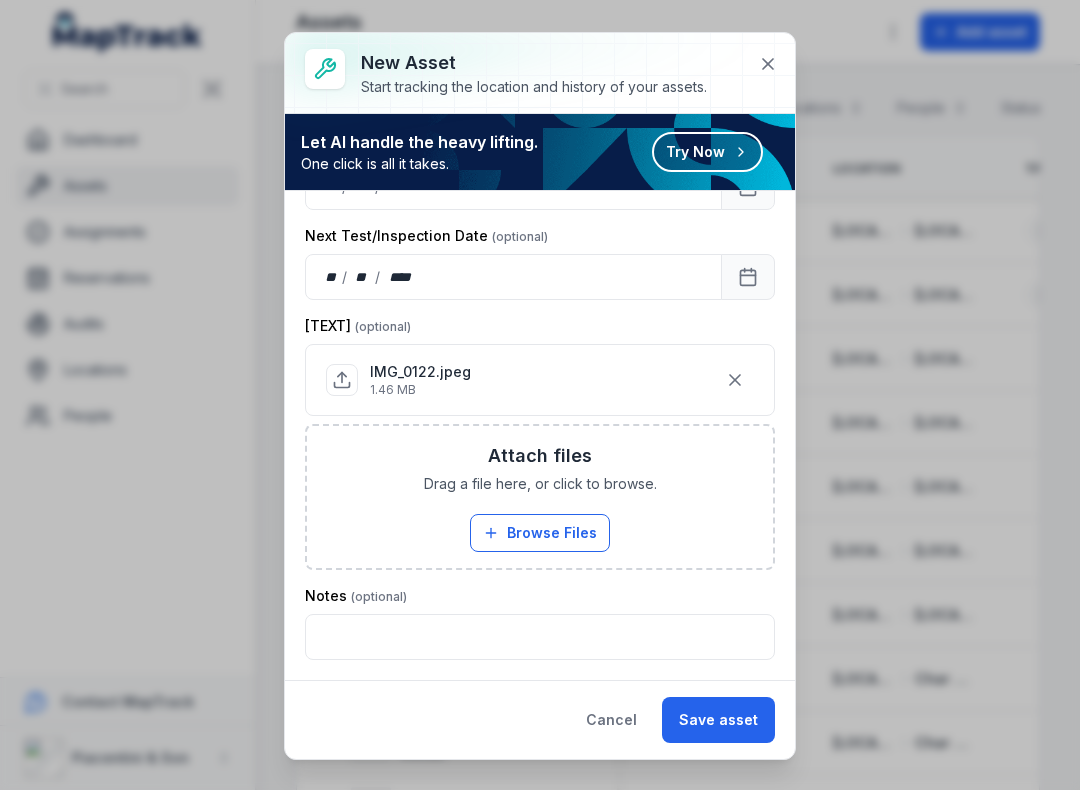 click on "Save asset" at bounding box center [718, 720] 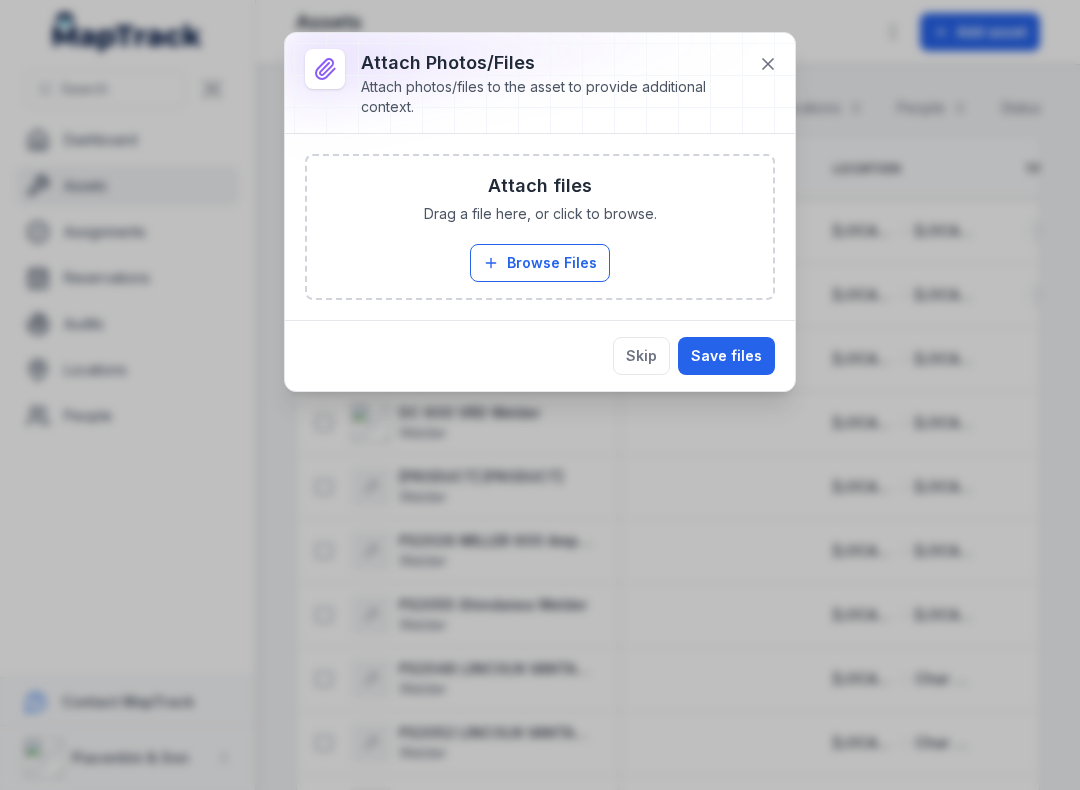 click on "Browse Files" at bounding box center (540, 263) 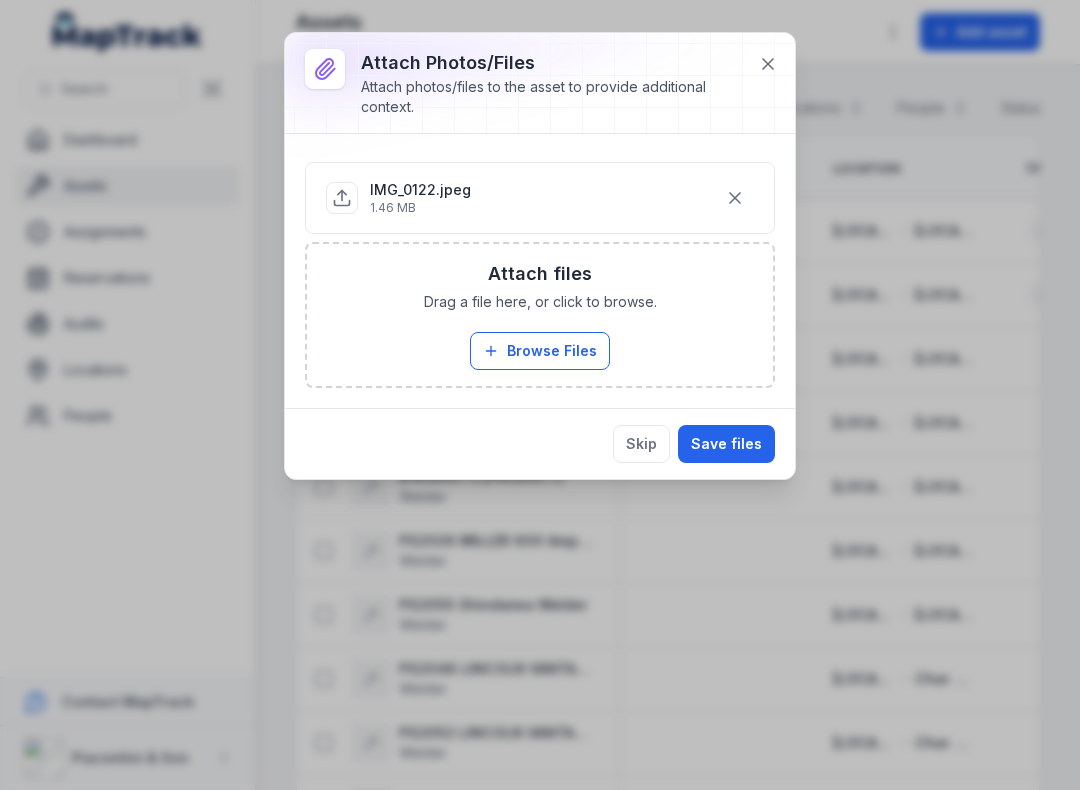 click on "Save files" at bounding box center (726, 444) 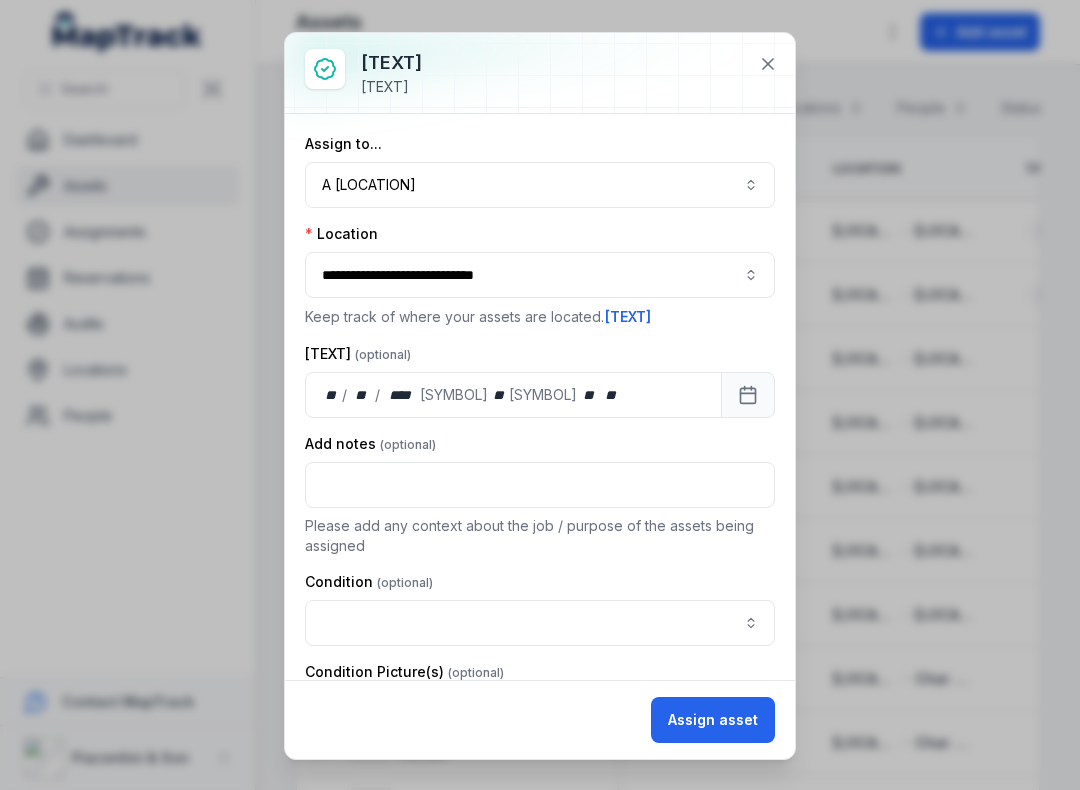 click on "[TEXT]" at bounding box center (540, 185) 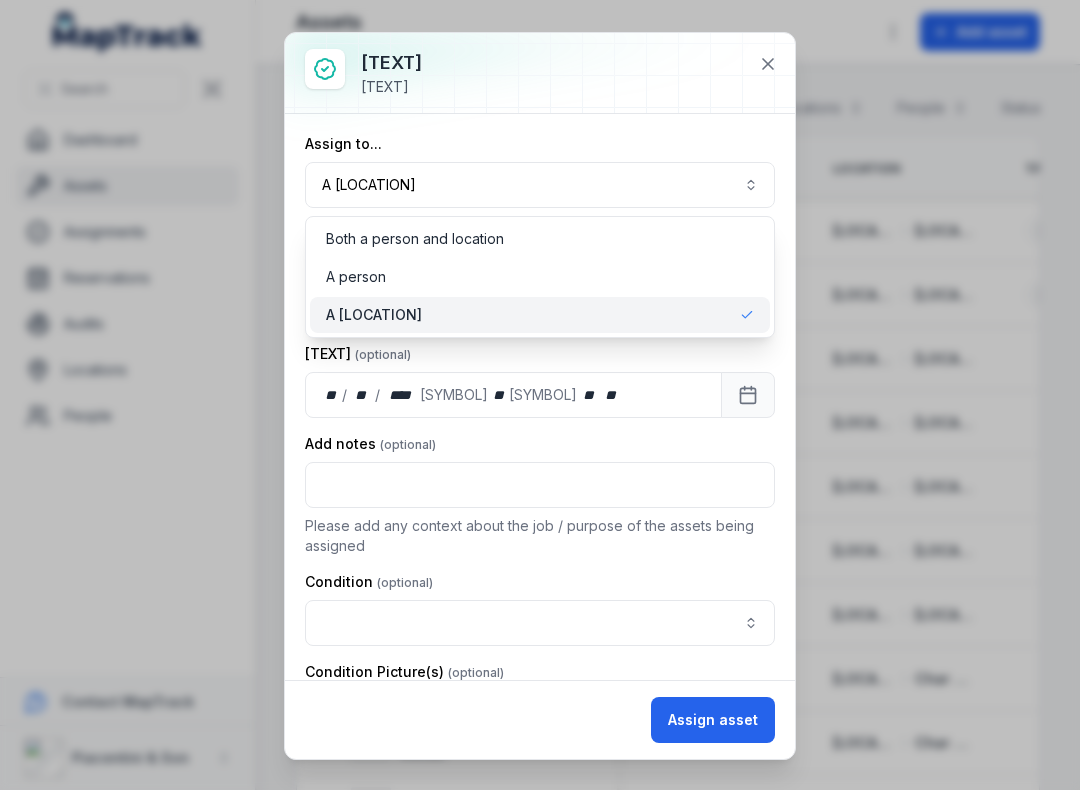 click on "A [LOCATION]" at bounding box center [540, 315] 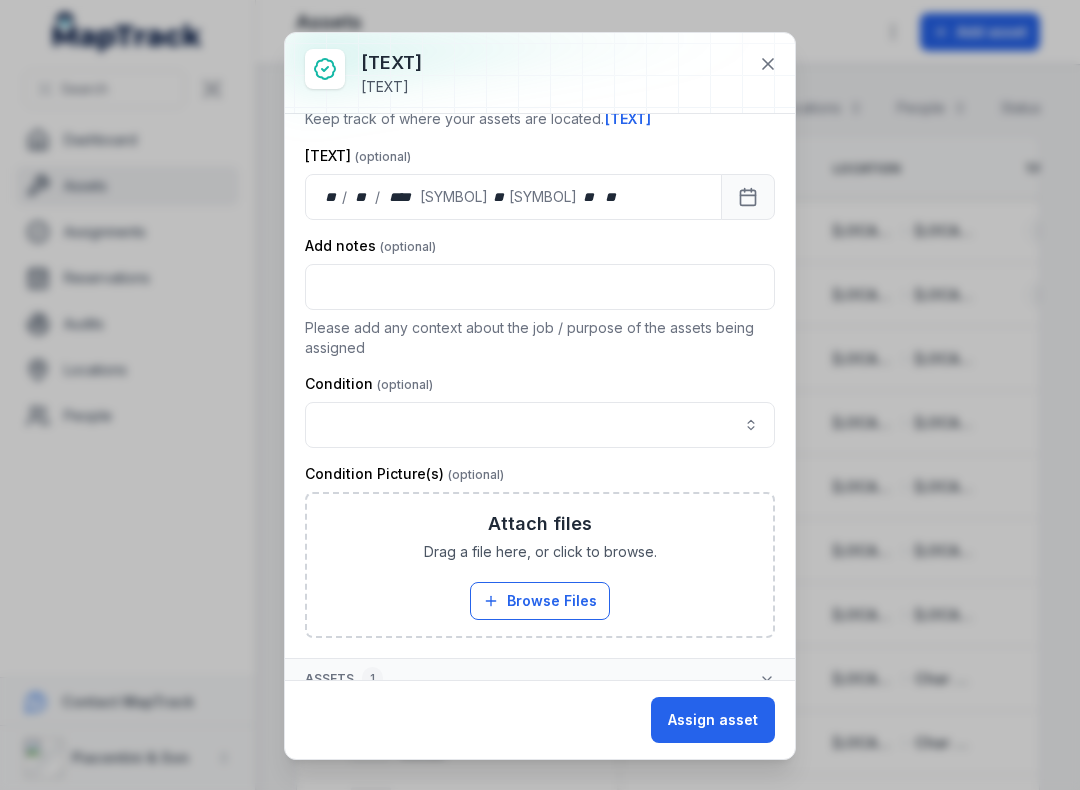 scroll, scrollTop: 200, scrollLeft: 0, axis: vertical 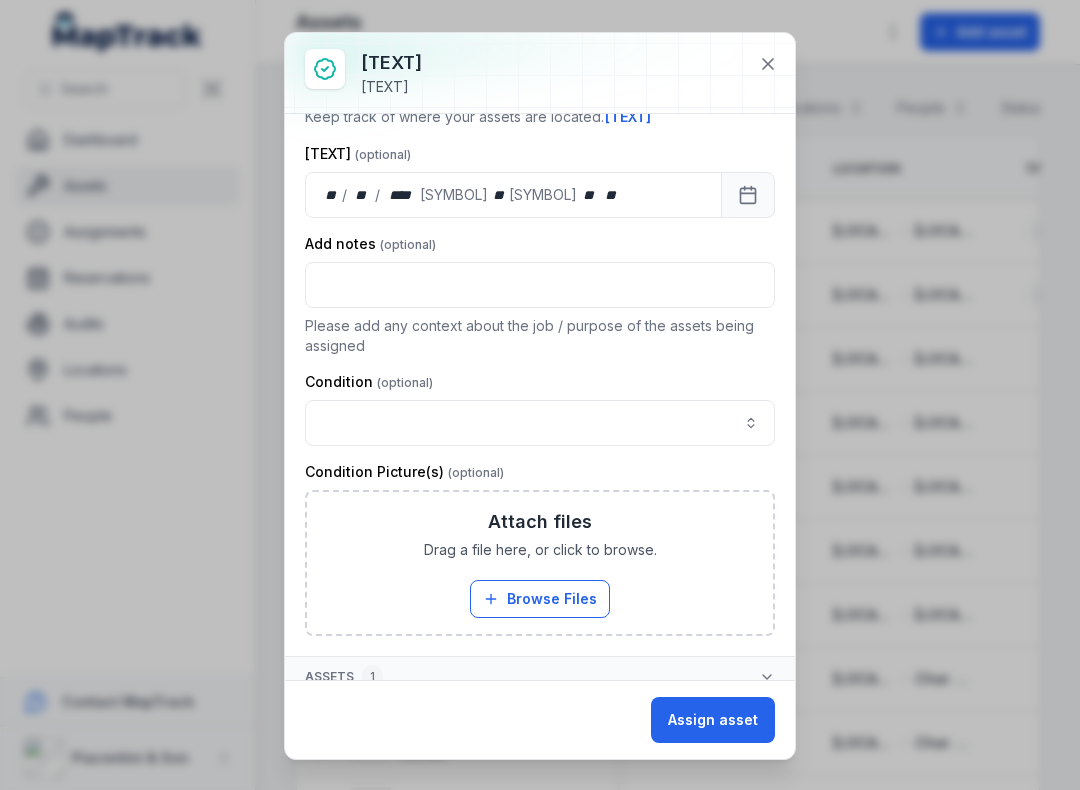 click at bounding box center (540, 423) 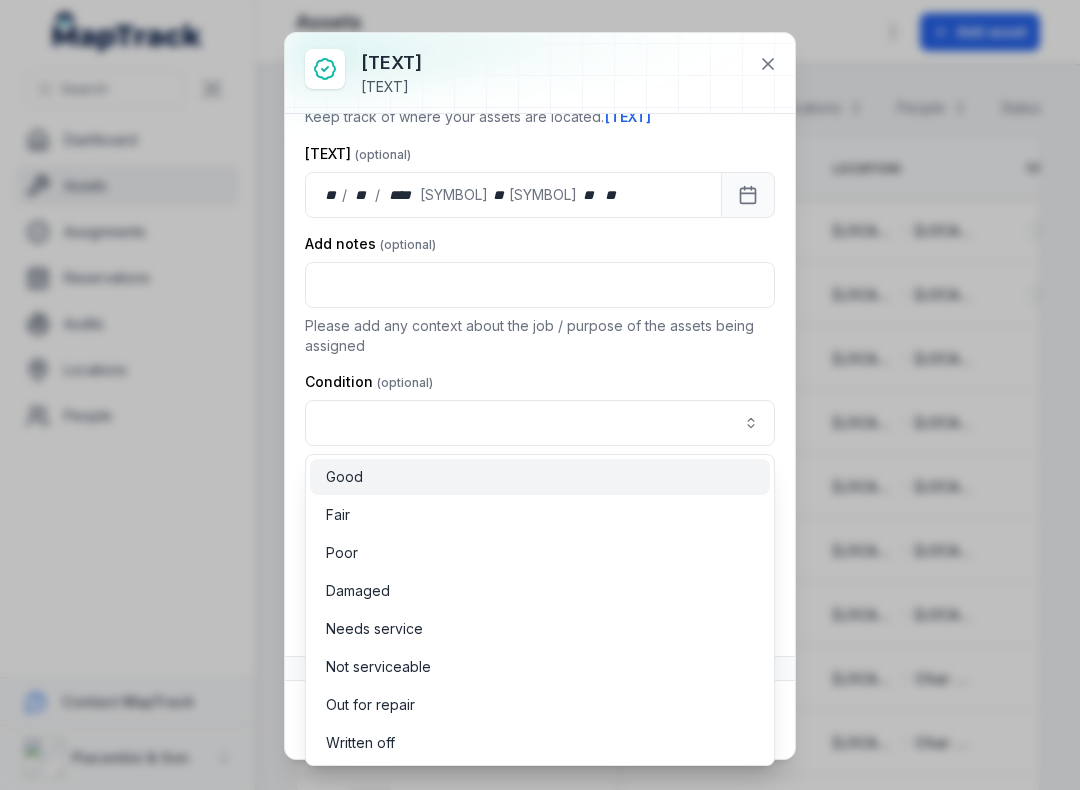 click on "Good" at bounding box center [540, 477] 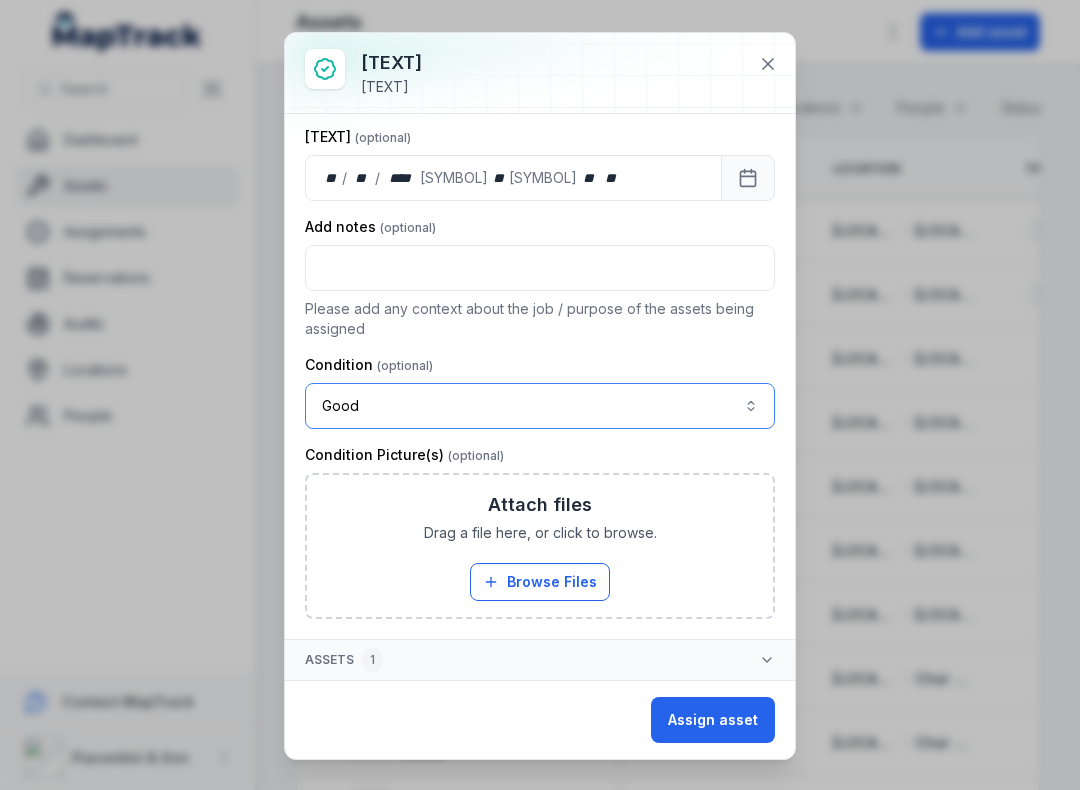 scroll, scrollTop: 217, scrollLeft: 0, axis: vertical 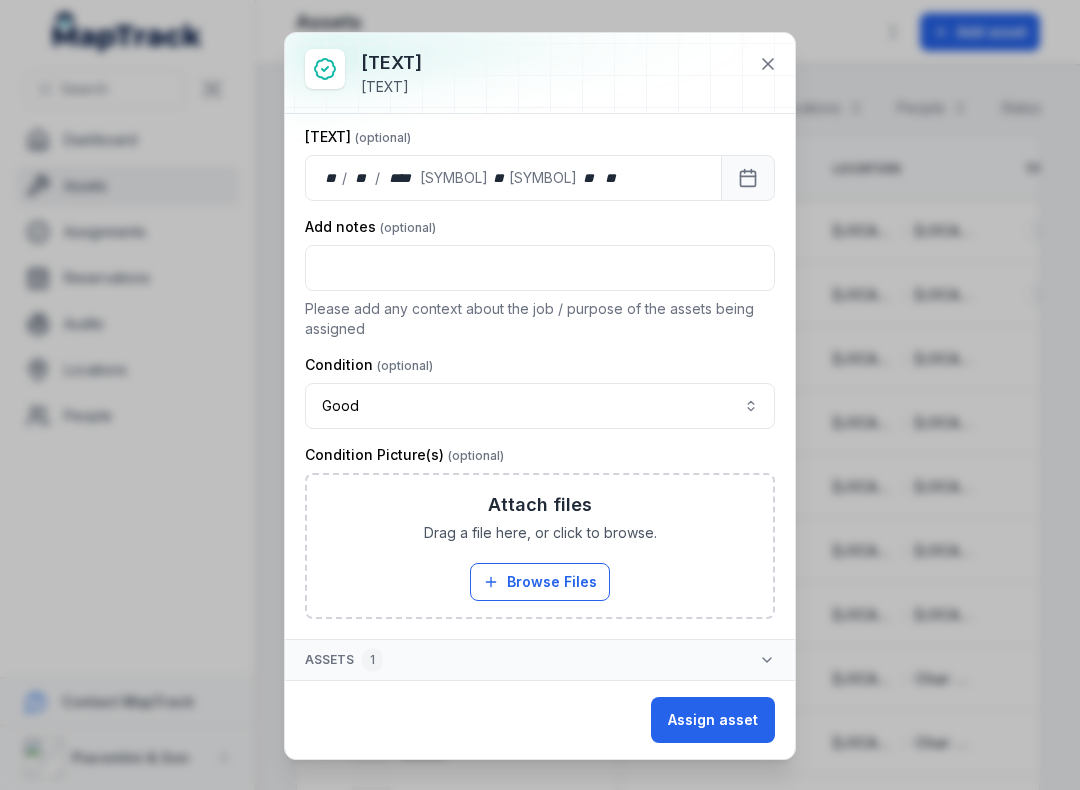 click on "Assign asset" at bounding box center [713, 720] 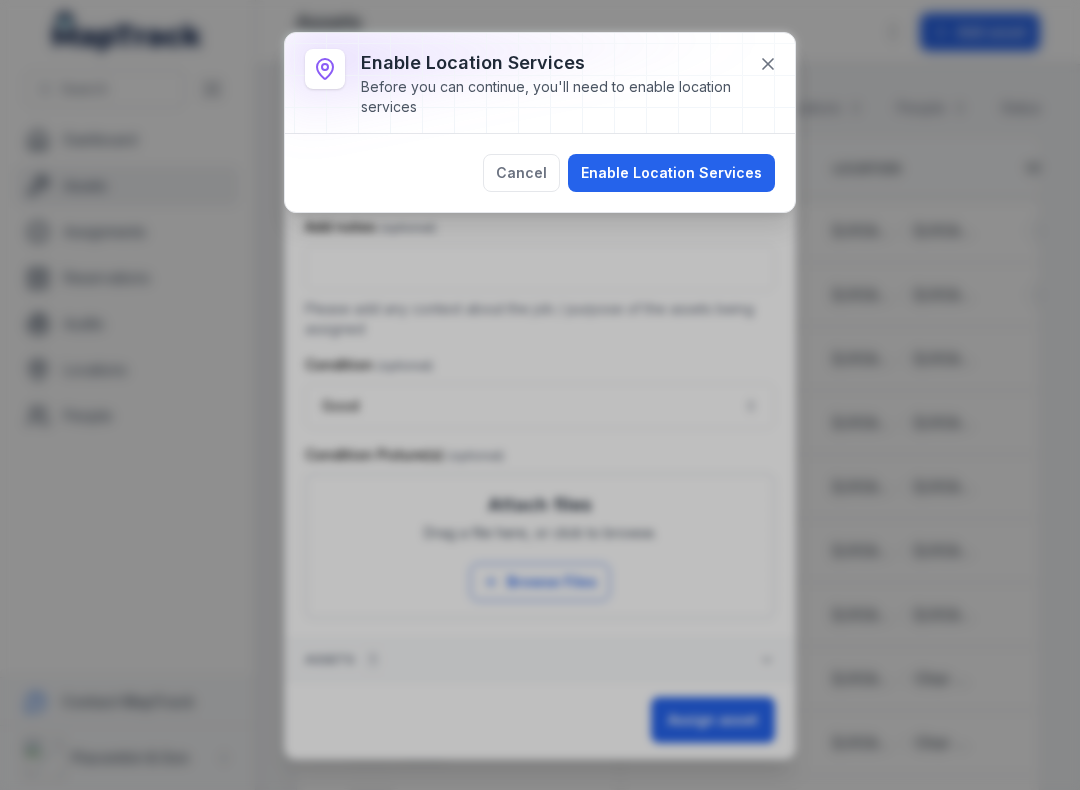 click on "Cancel" at bounding box center (521, 173) 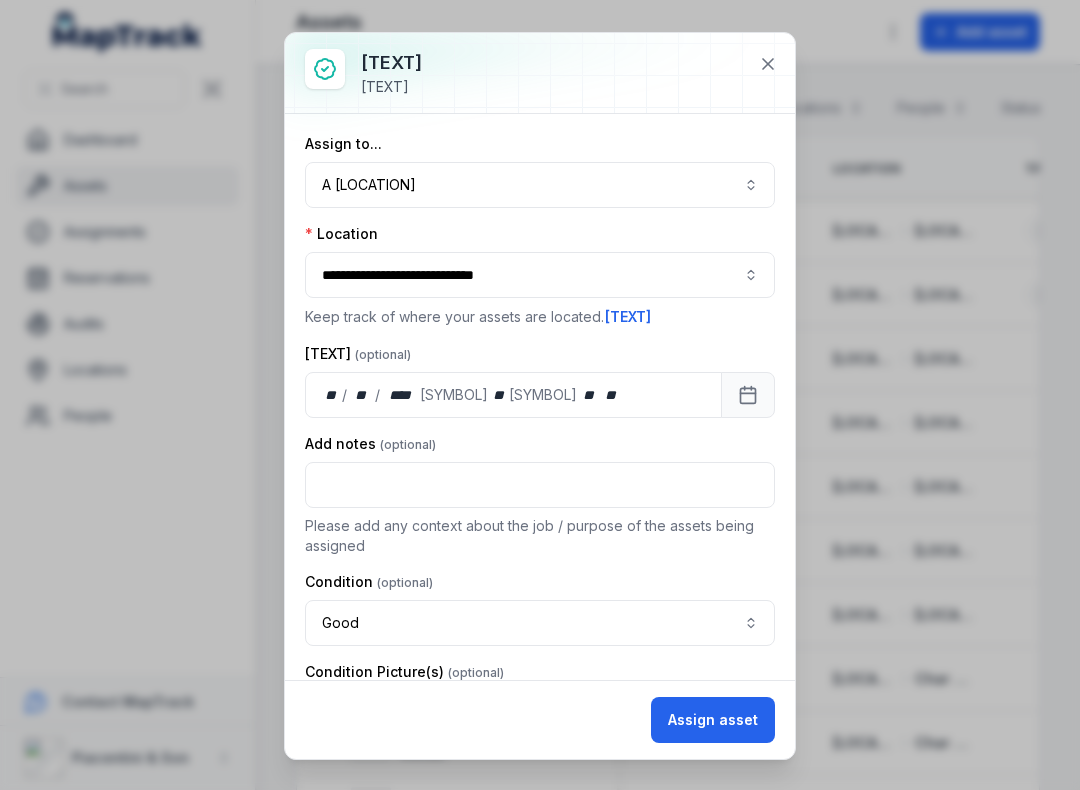 scroll, scrollTop: 0, scrollLeft: 0, axis: both 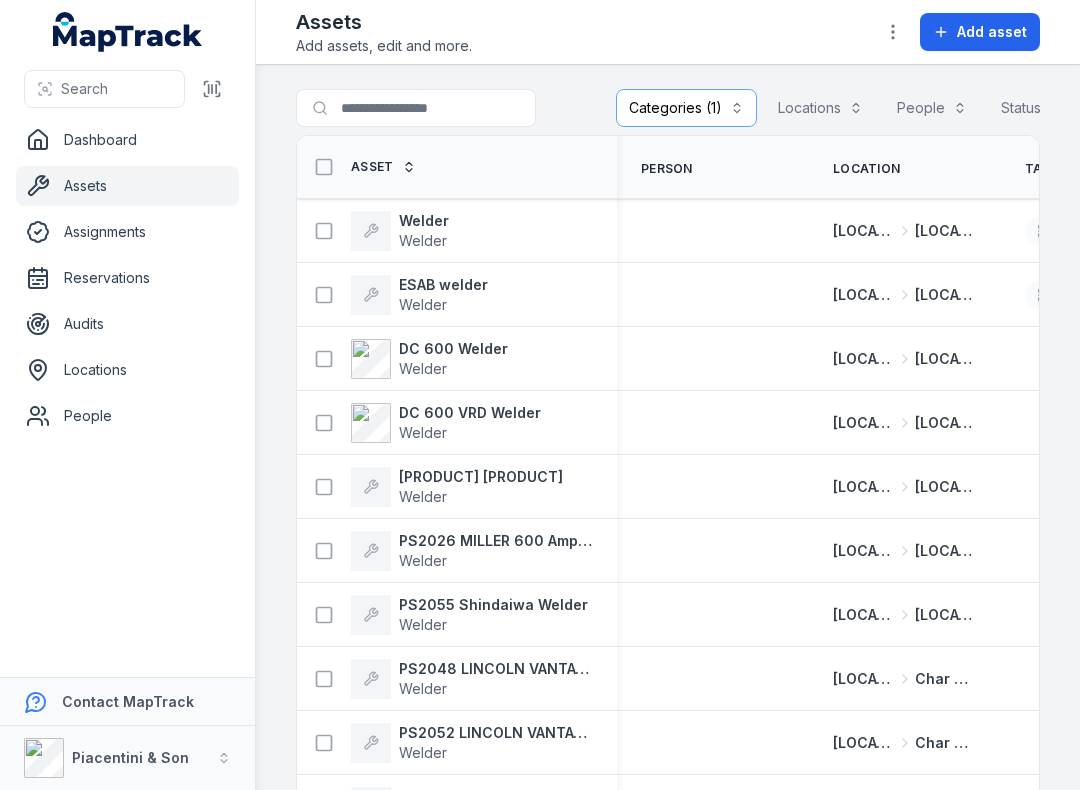 click on "Assets" at bounding box center [127, 186] 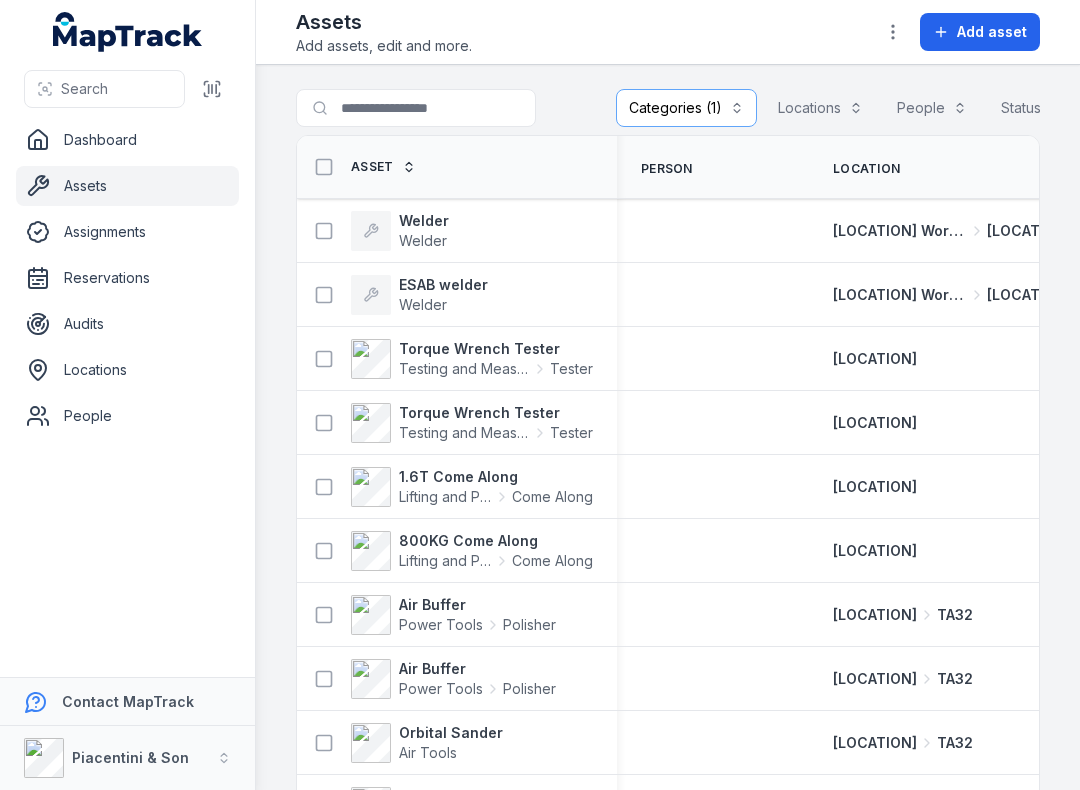 scroll, scrollTop: 0, scrollLeft: 0, axis: both 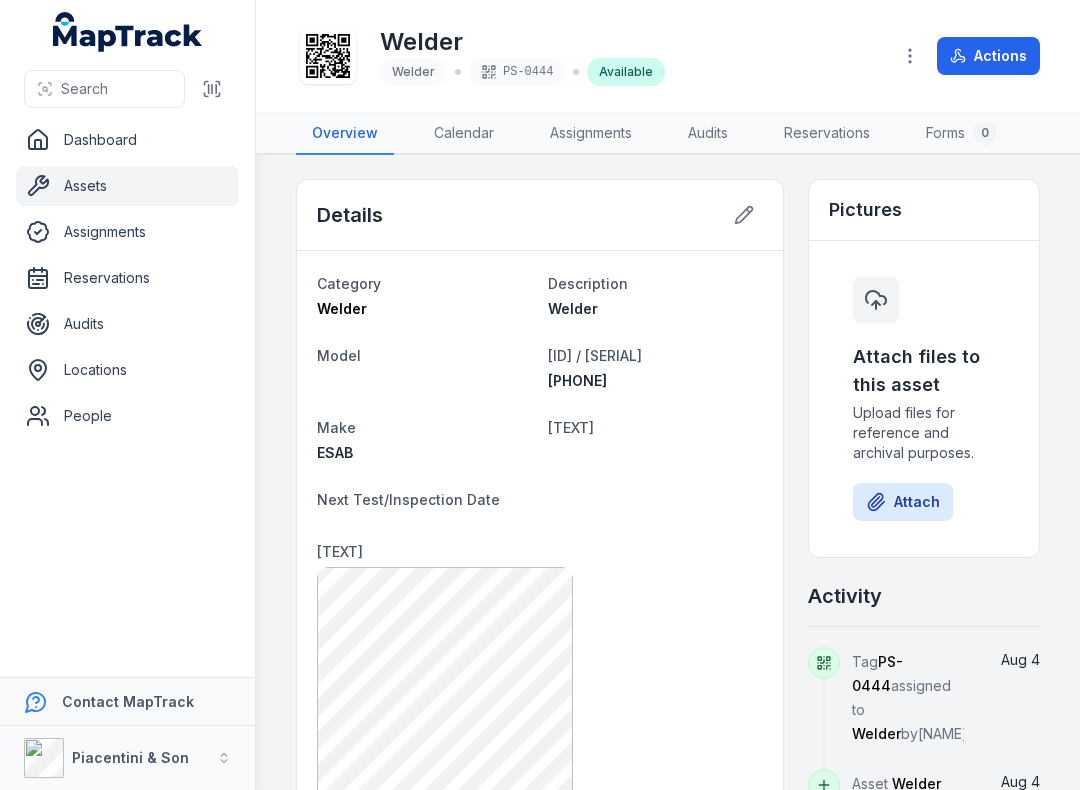 click on "Available" at bounding box center [626, 72] 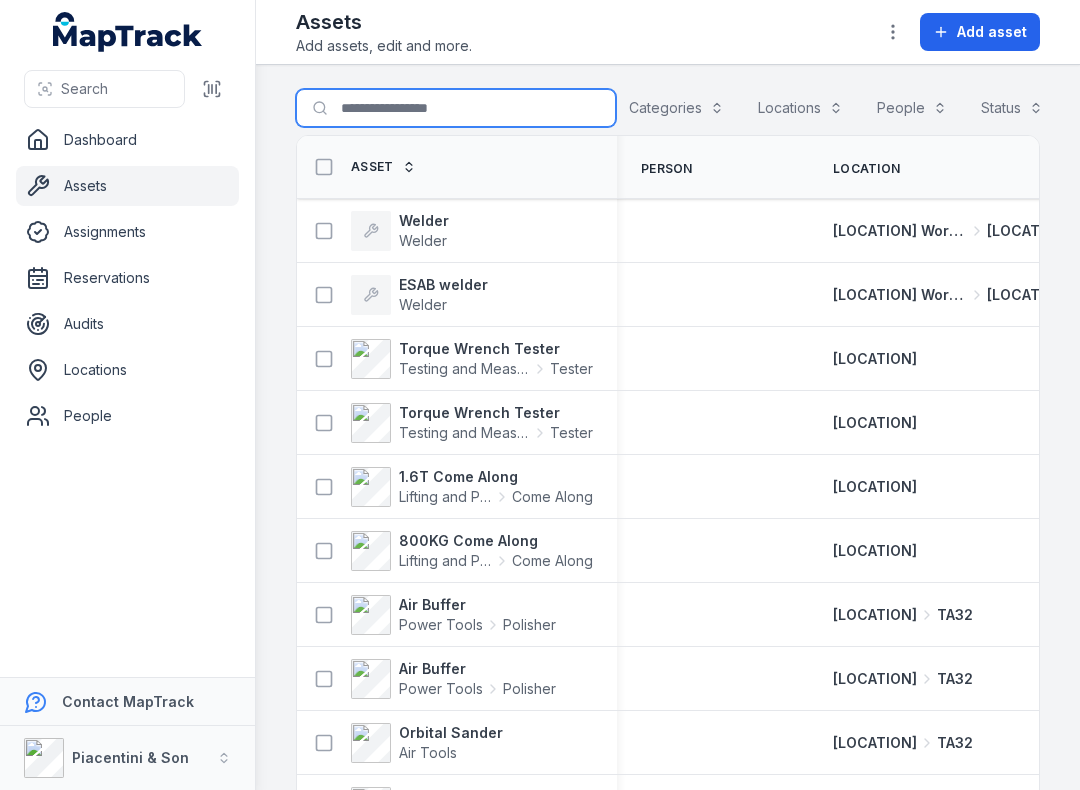 click on "[TEXT]" at bounding box center (456, 108) 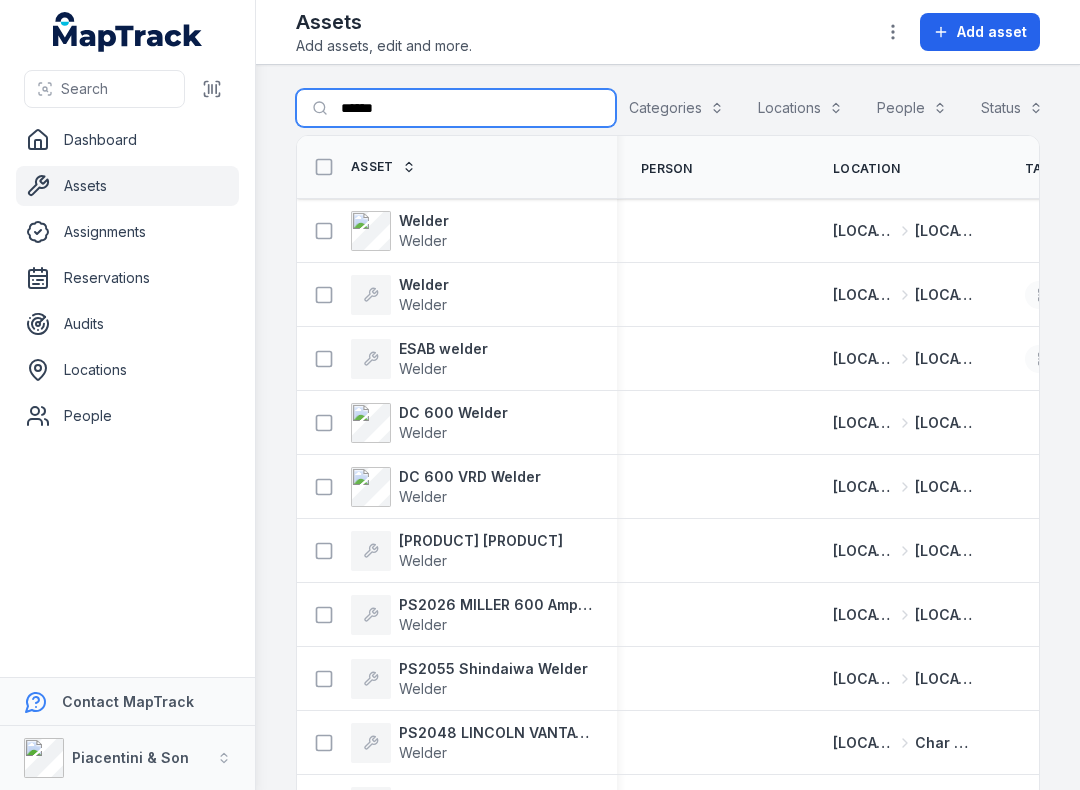 type on "******" 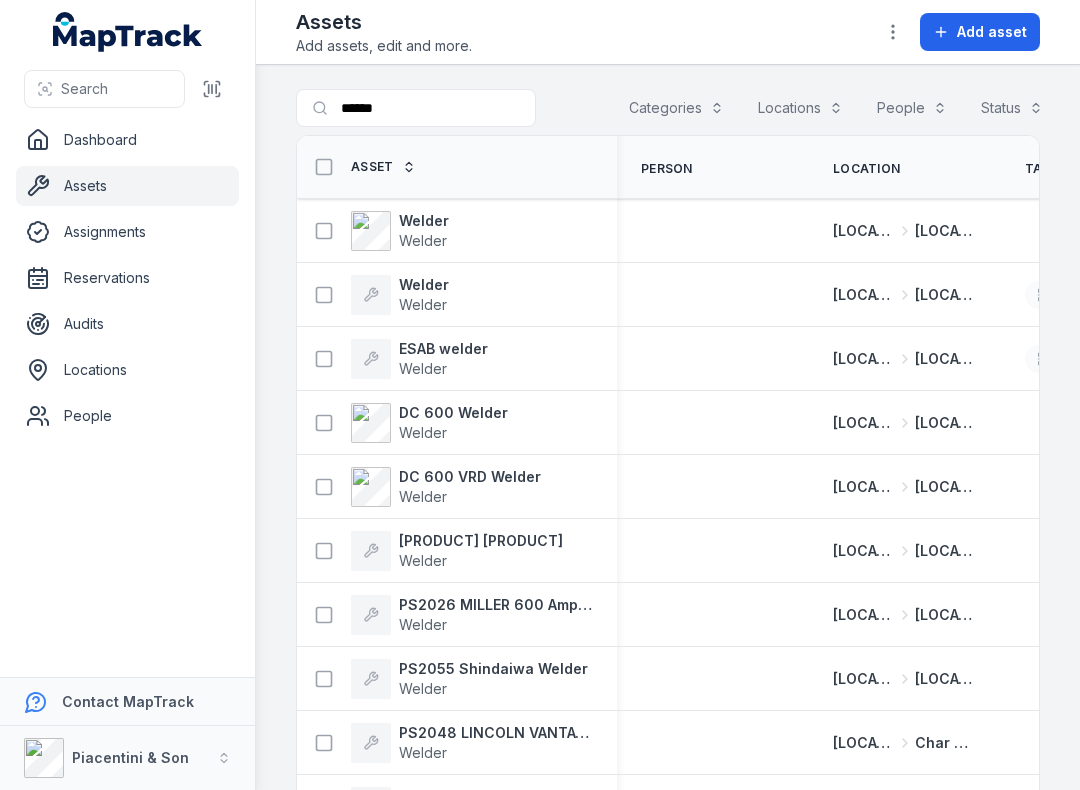 click on "Welder" at bounding box center [424, 221] 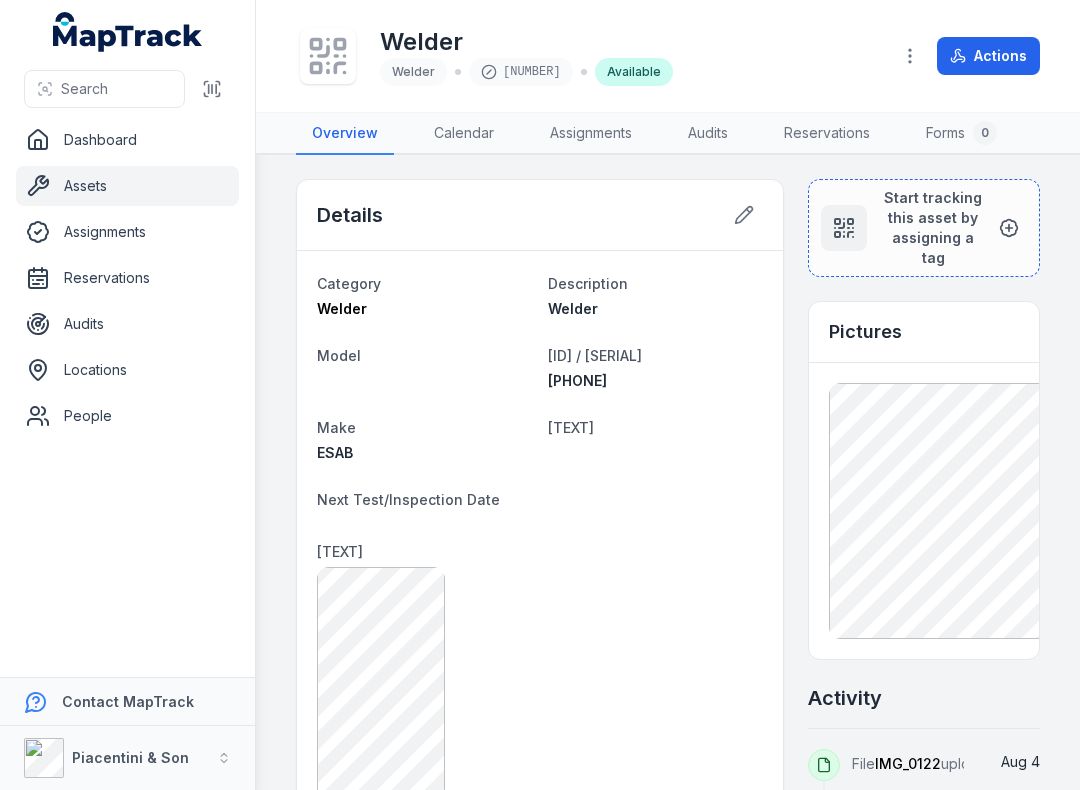 click on "Start tracking this asset by assigning a tag" at bounding box center [933, 228] 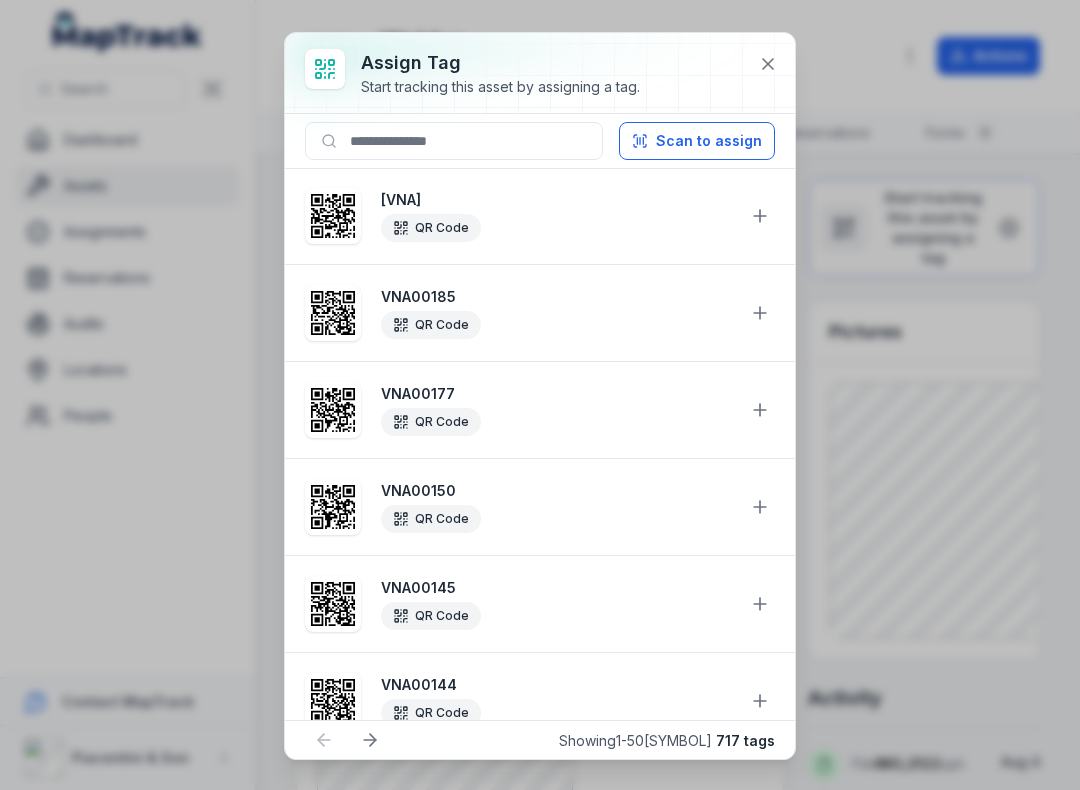 click on "Scan to assign" at bounding box center (697, 141) 